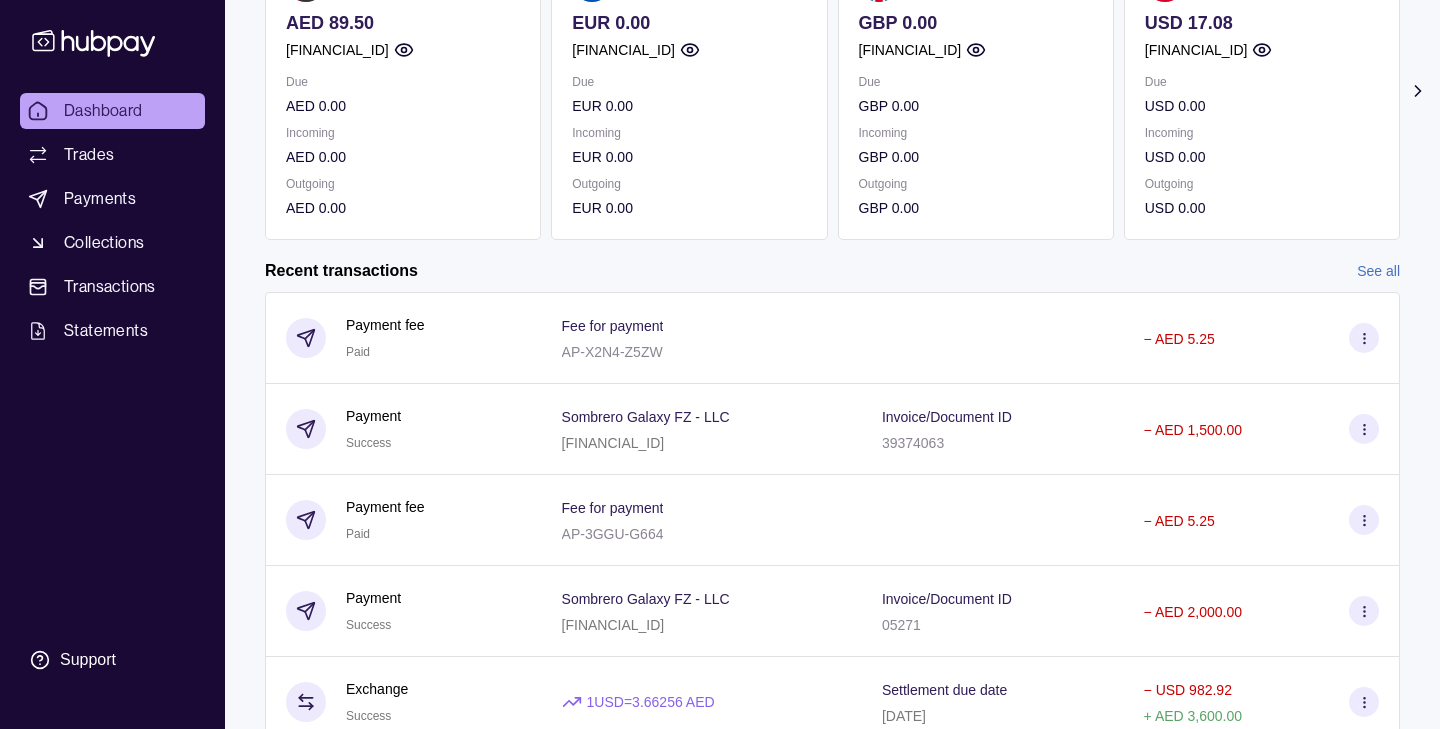 scroll, scrollTop: 0, scrollLeft: 0, axis: both 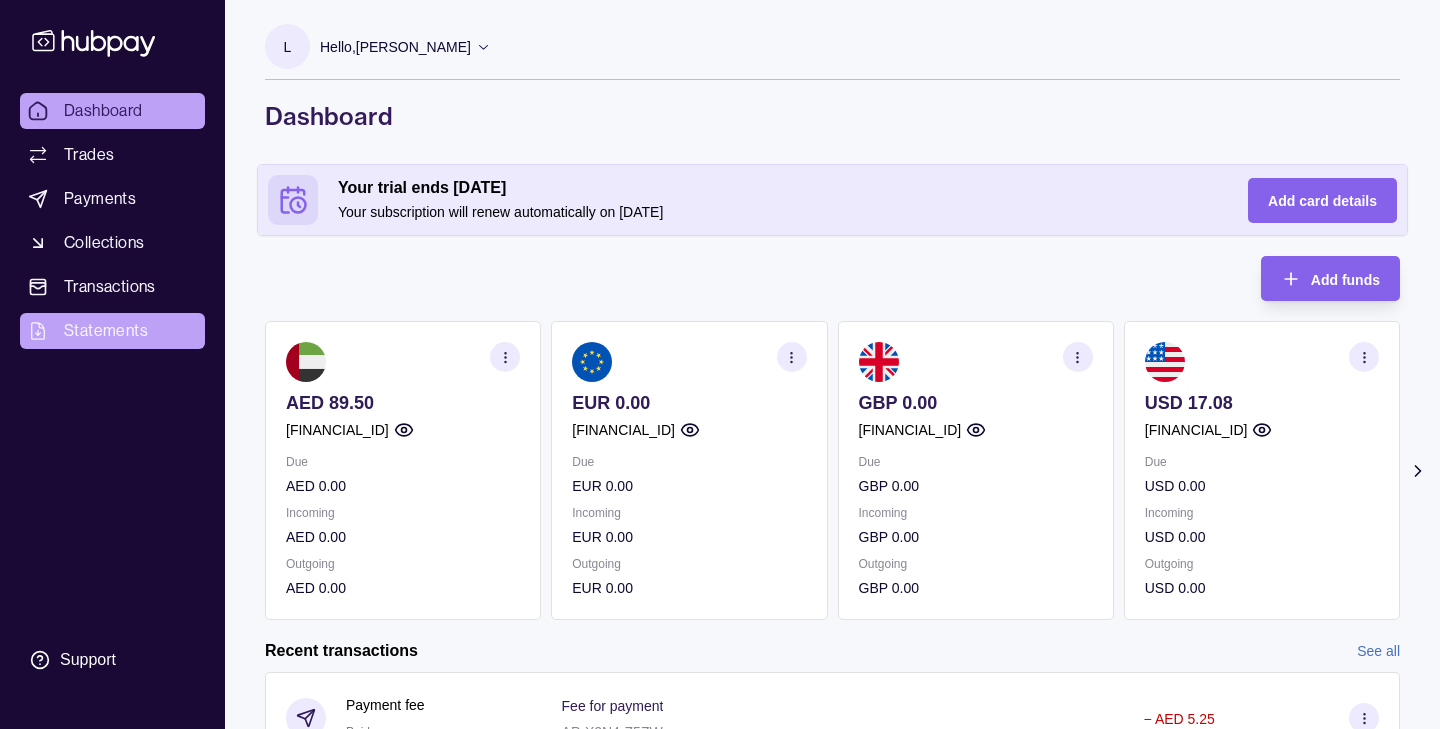 click on "Statements" at bounding box center (106, 331) 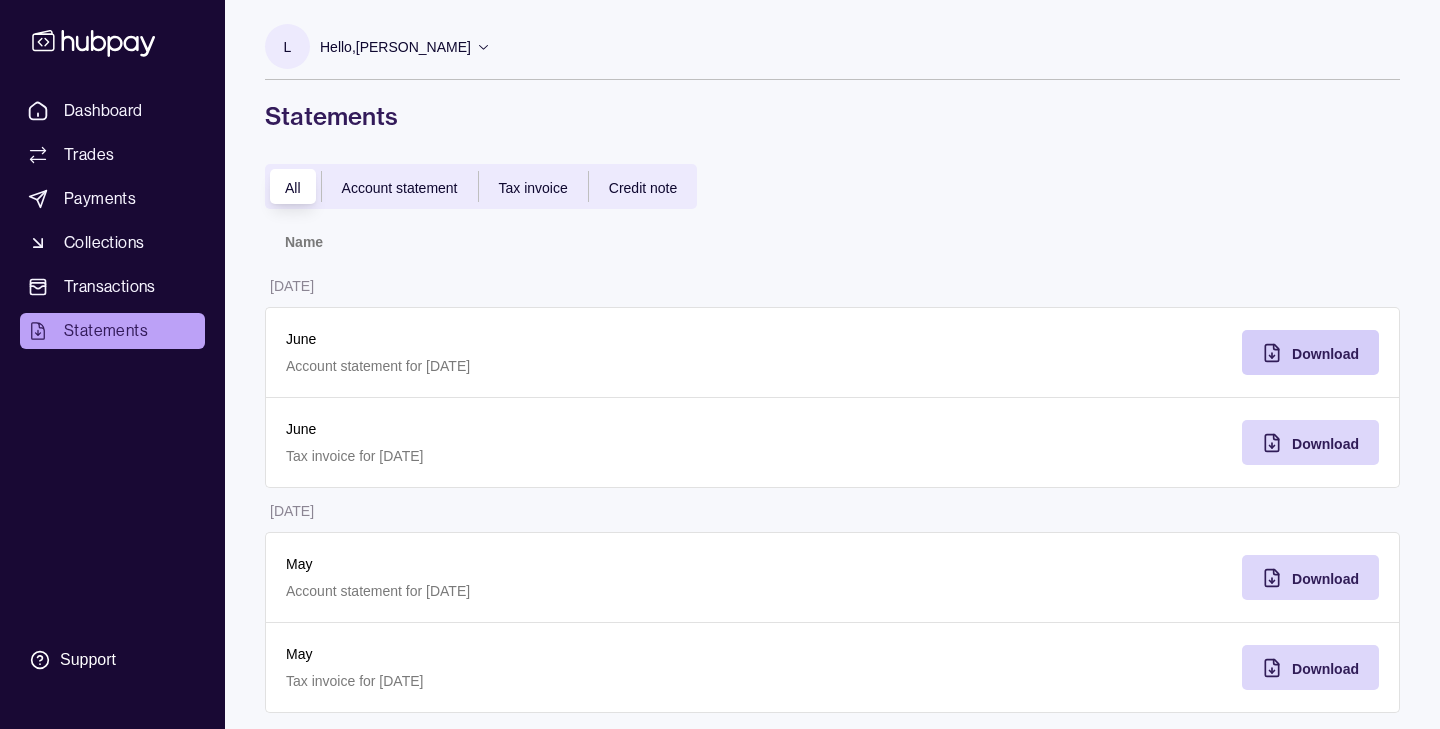 click on "Download" at bounding box center [1325, 354] 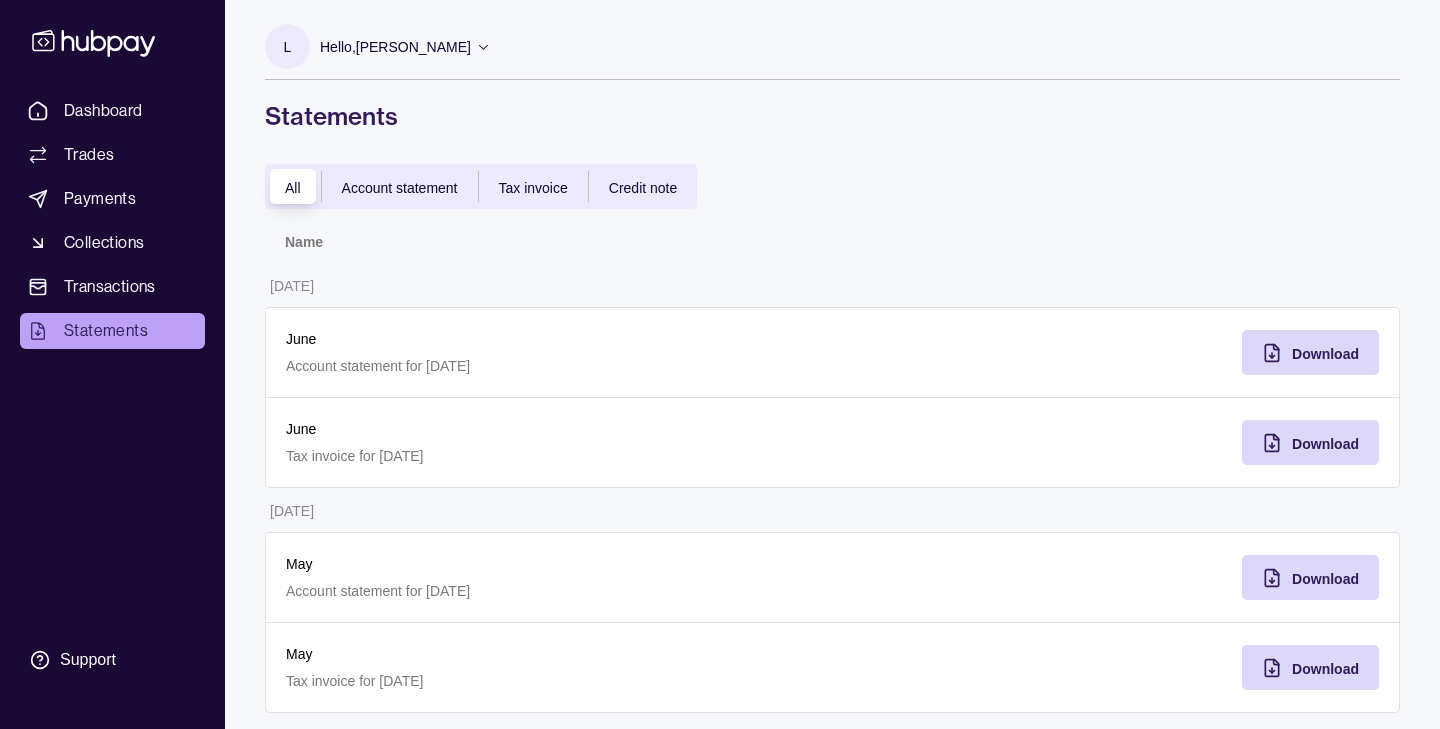 click on "Account statement" at bounding box center (400, 188) 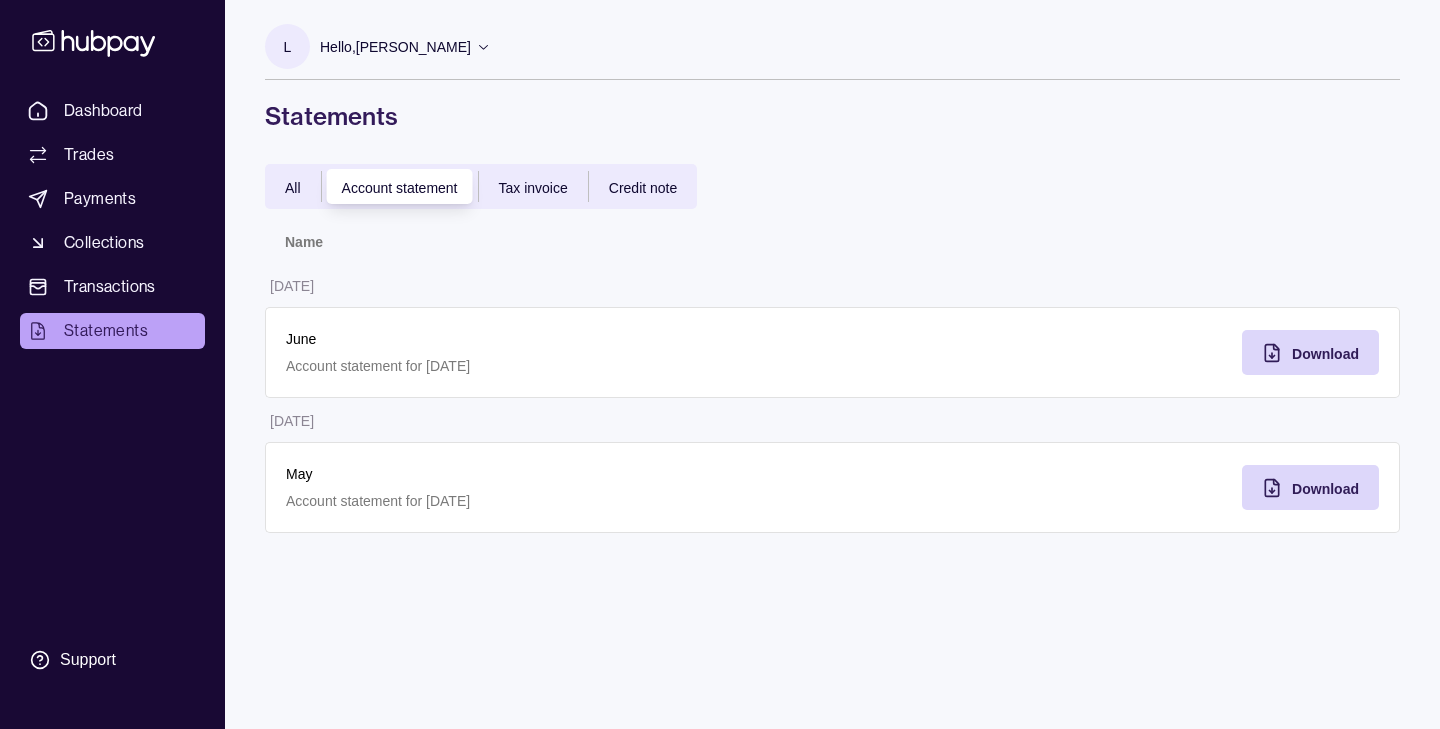 click on "All" at bounding box center [293, 188] 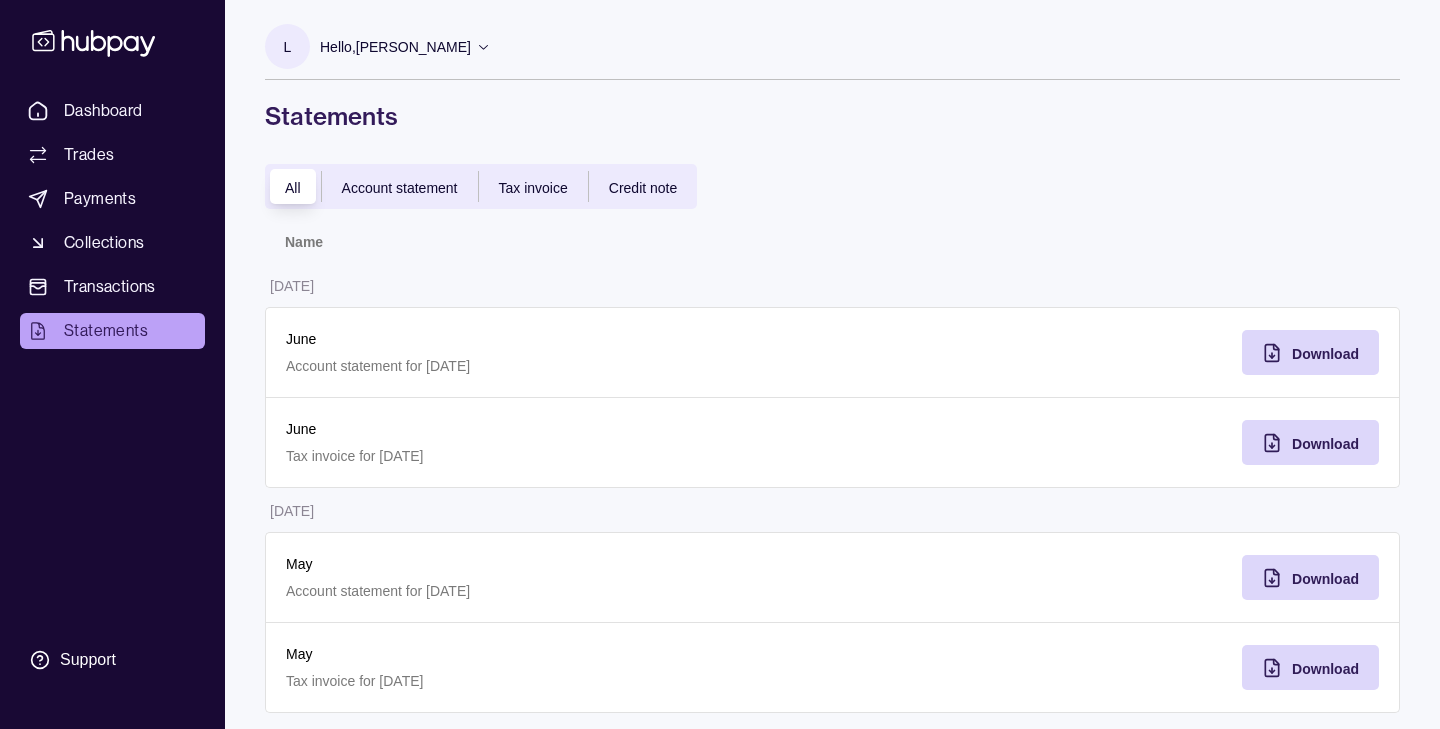click on "Account statement" at bounding box center [400, 188] 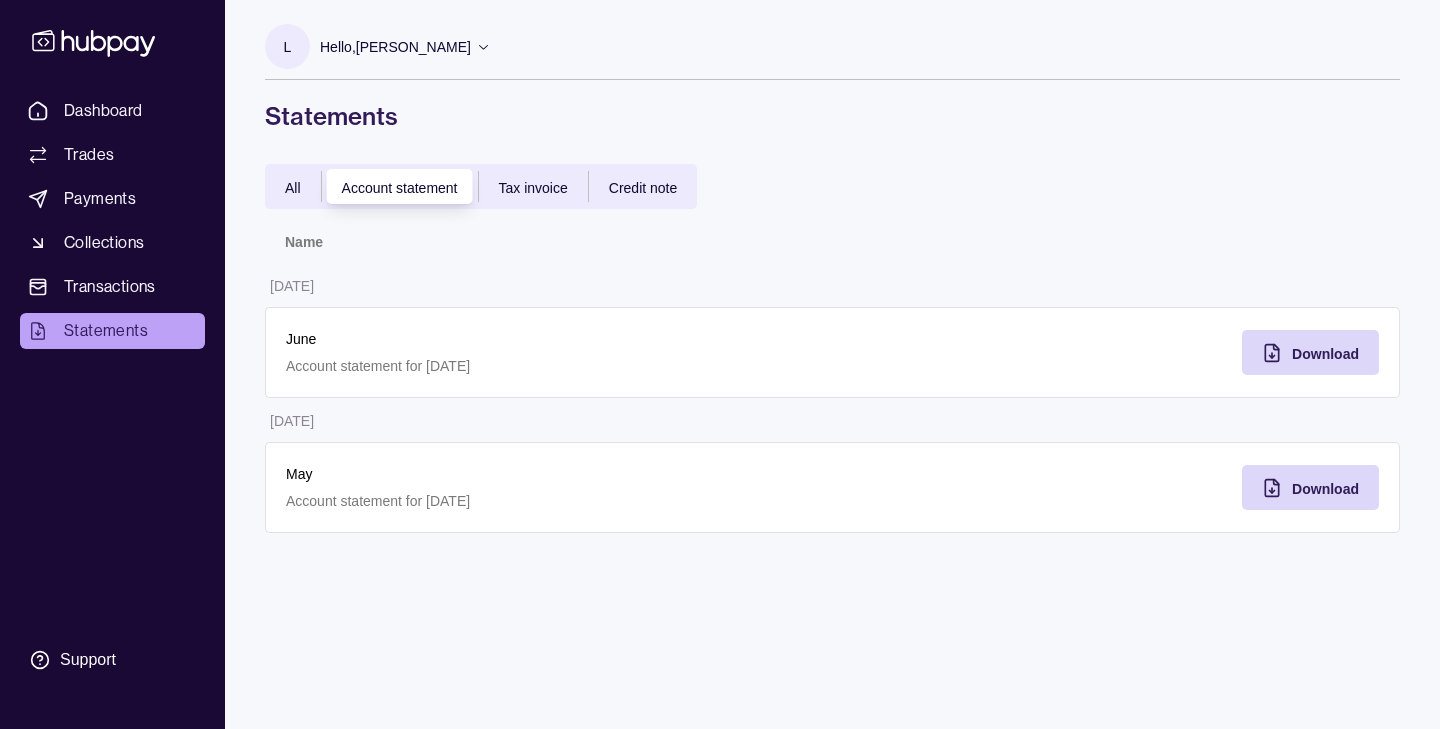 click on "Tax invoice" at bounding box center [533, 188] 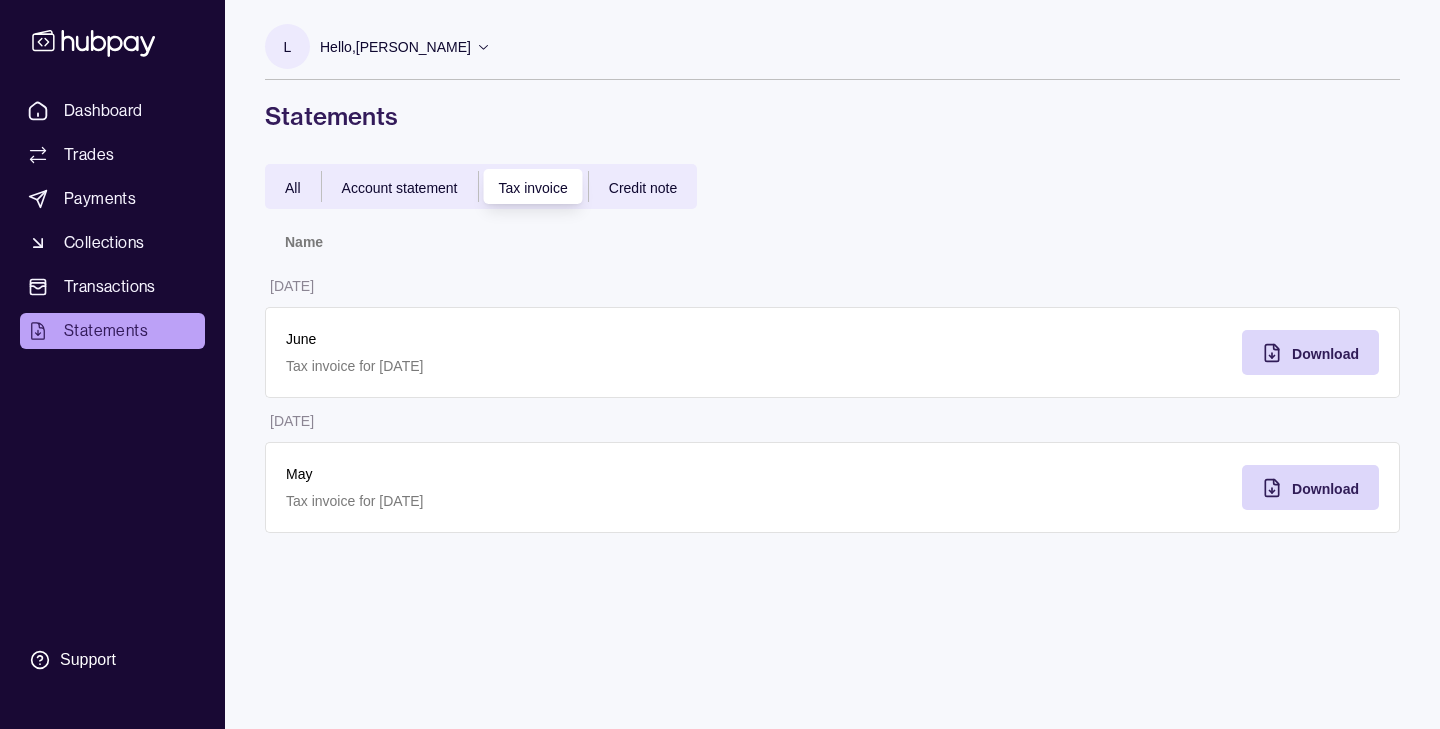 click on "Credit note" at bounding box center (643, 187) 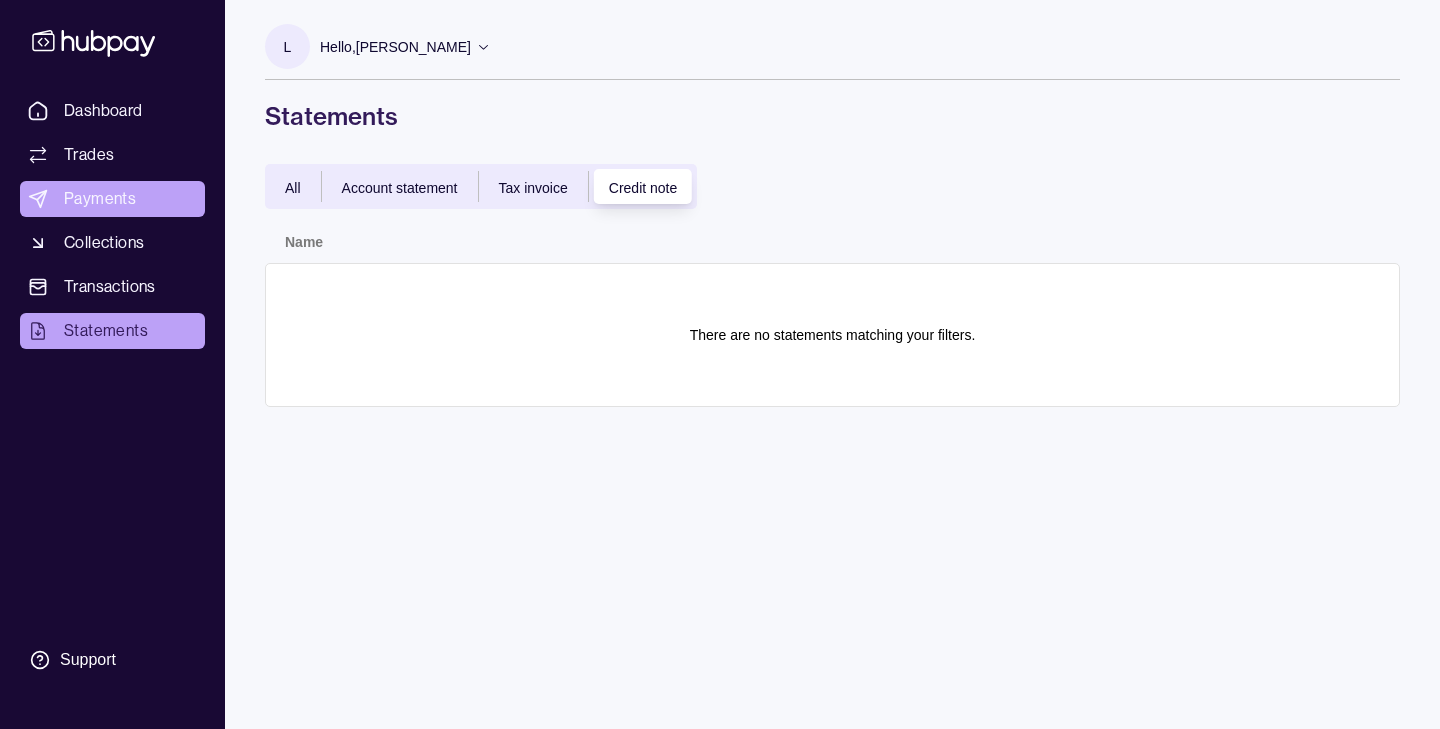 click on "Payments" at bounding box center (100, 199) 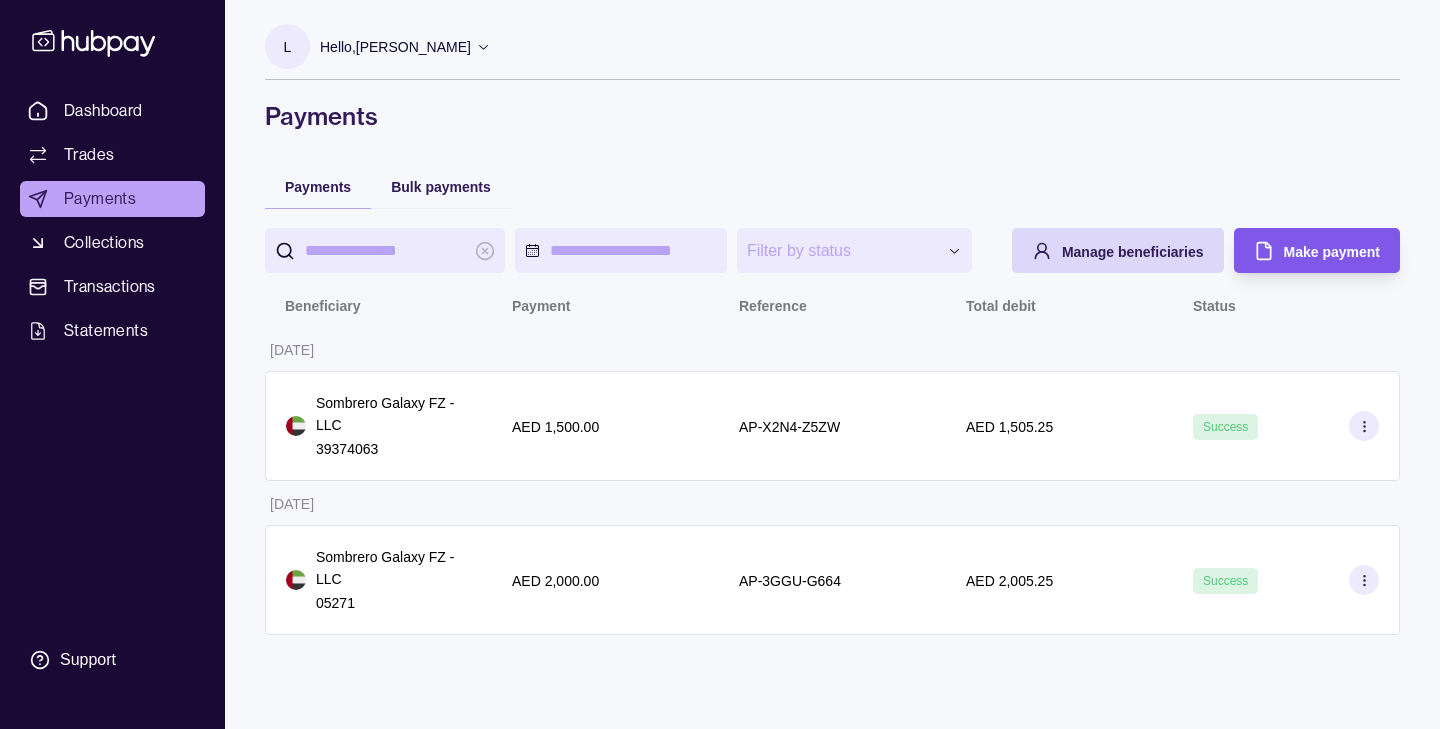 click on "Make payment" at bounding box center (1302, 250) 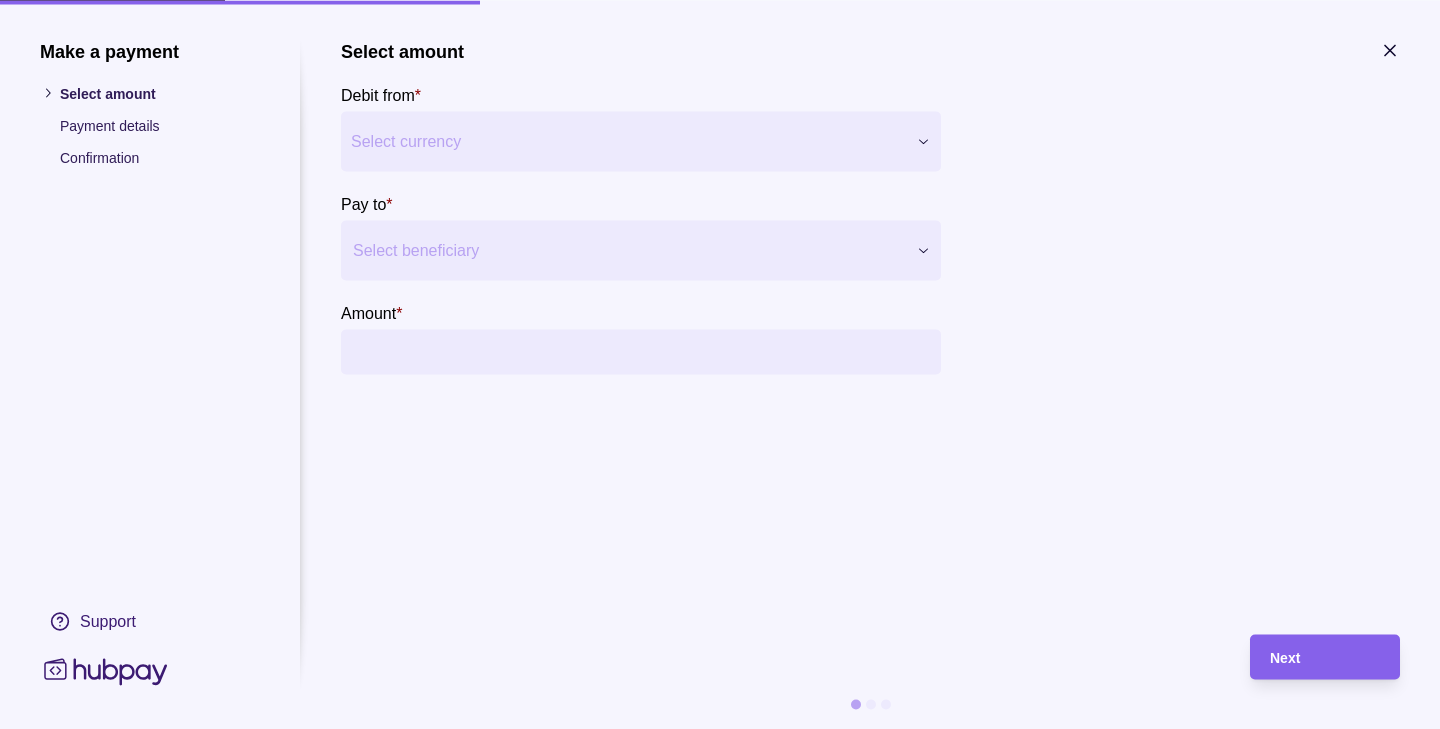 click on "**********" at bounding box center [720, 364] 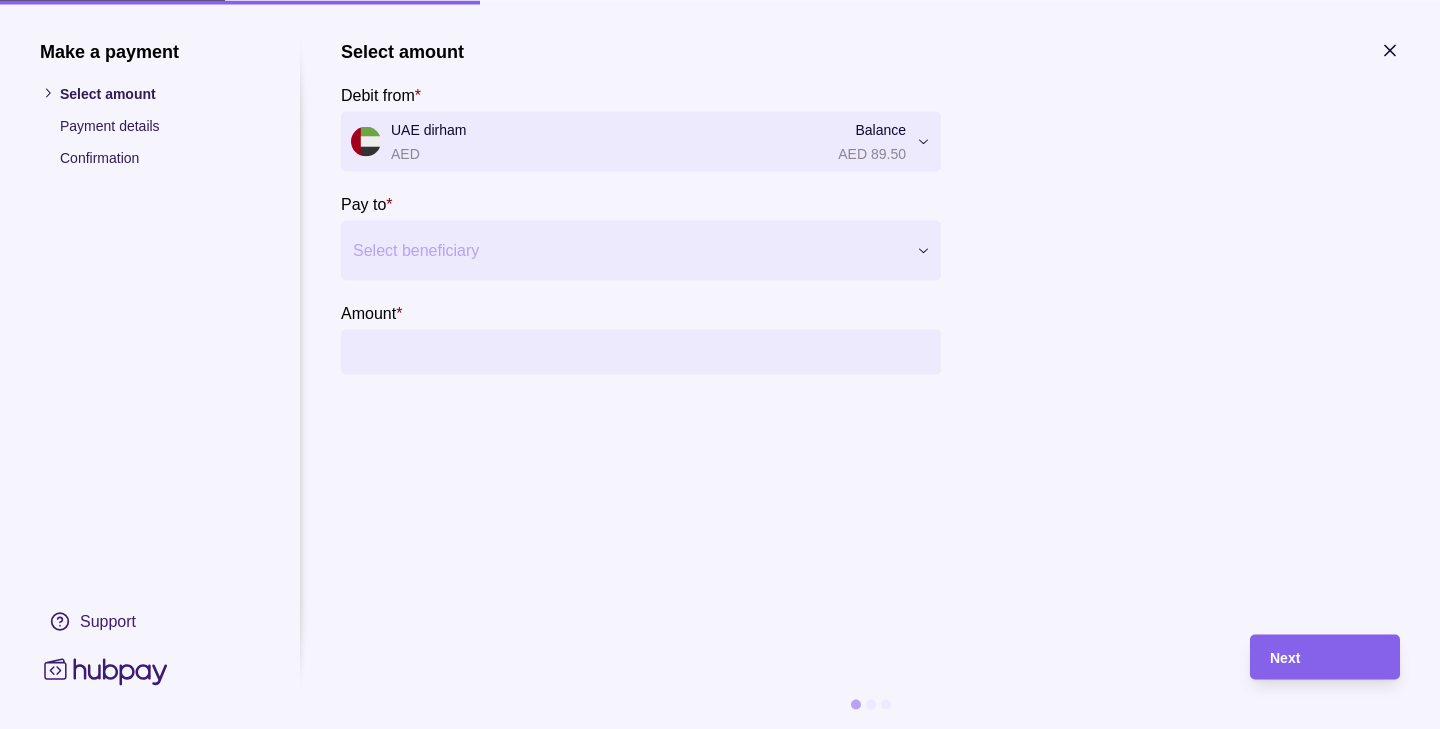 click at bounding box center [628, 250] 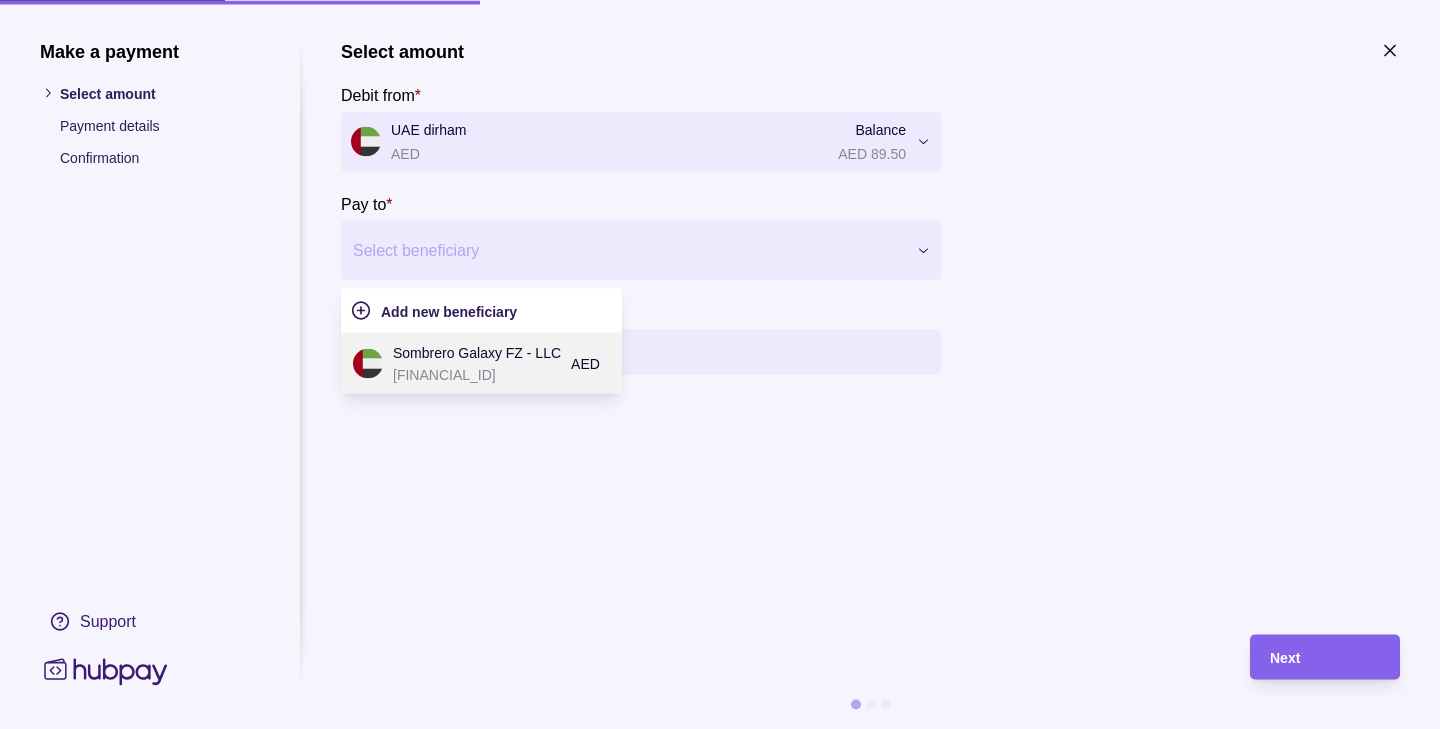 click on "[FINANCIAL_ID]" at bounding box center [477, 374] 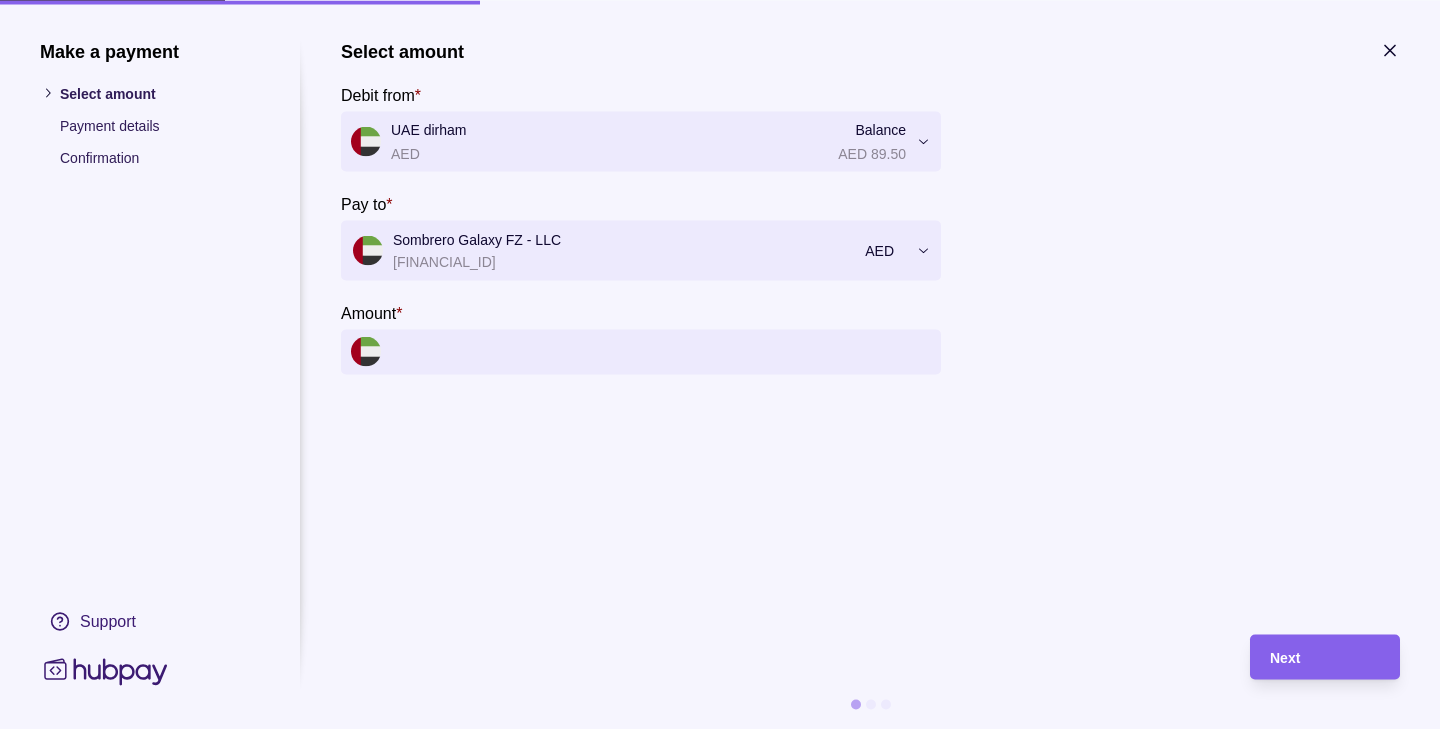 click on "Amount  *" at bounding box center [661, 351] 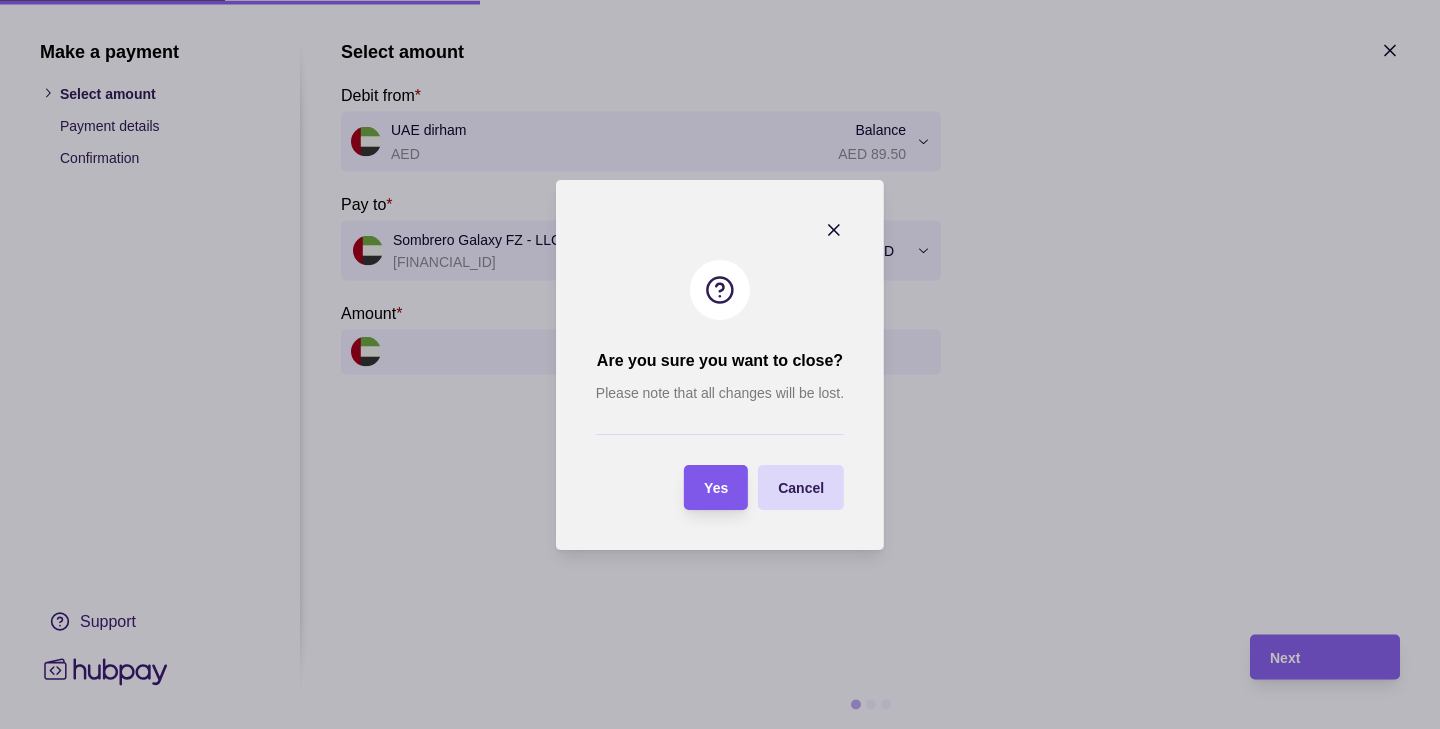 click on "Yes" at bounding box center [716, 487] 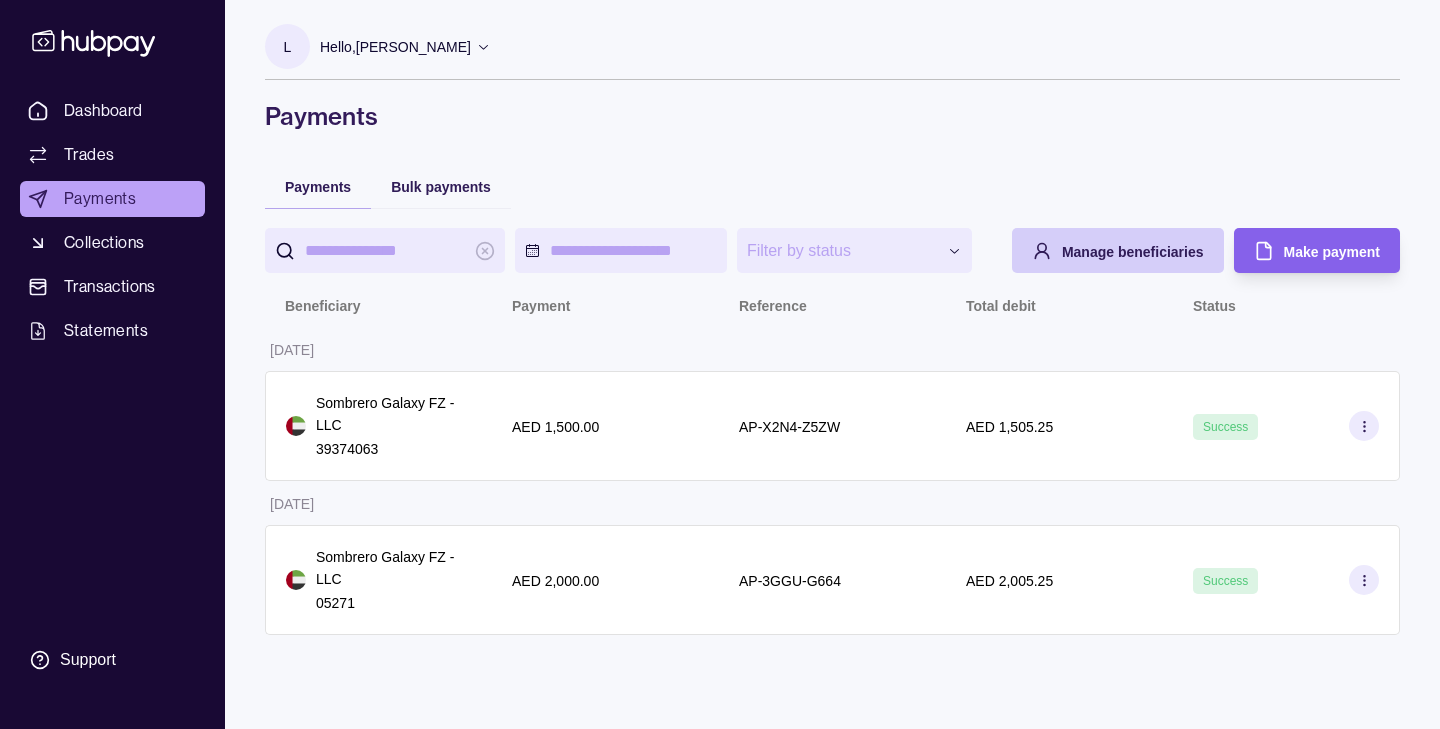 click on "Manage beneficiaries" at bounding box center [1103, 250] 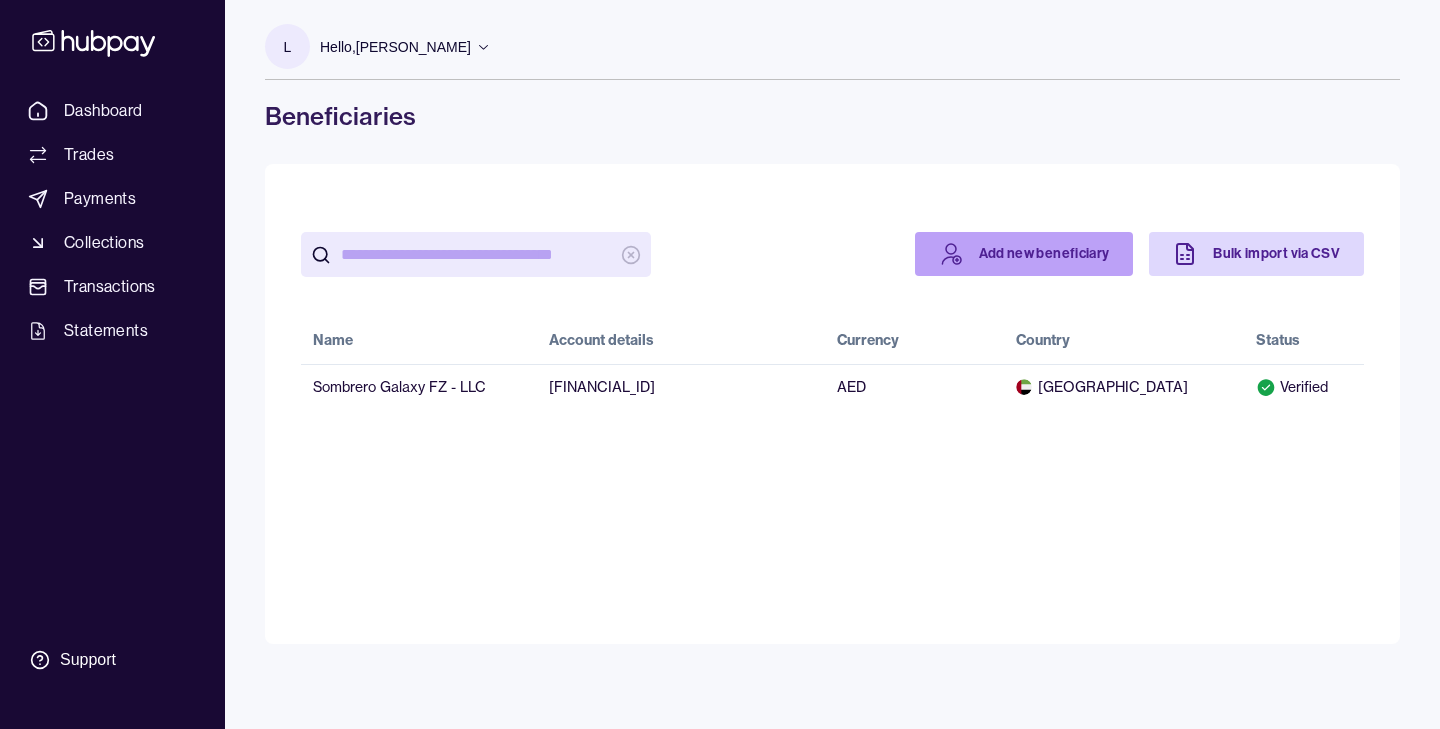 click on "Add new beneficiary" at bounding box center (1024, 254) 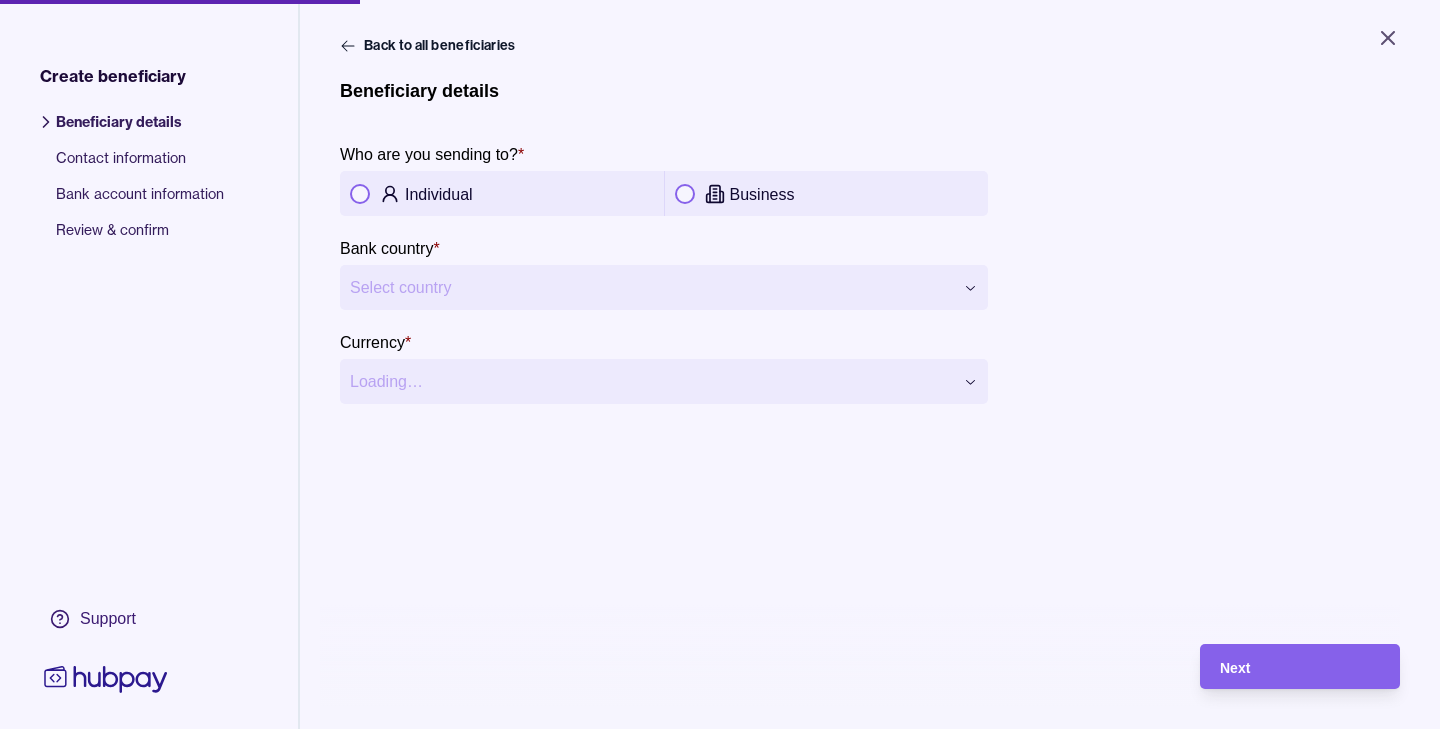 click on "**********" at bounding box center [720, 364] 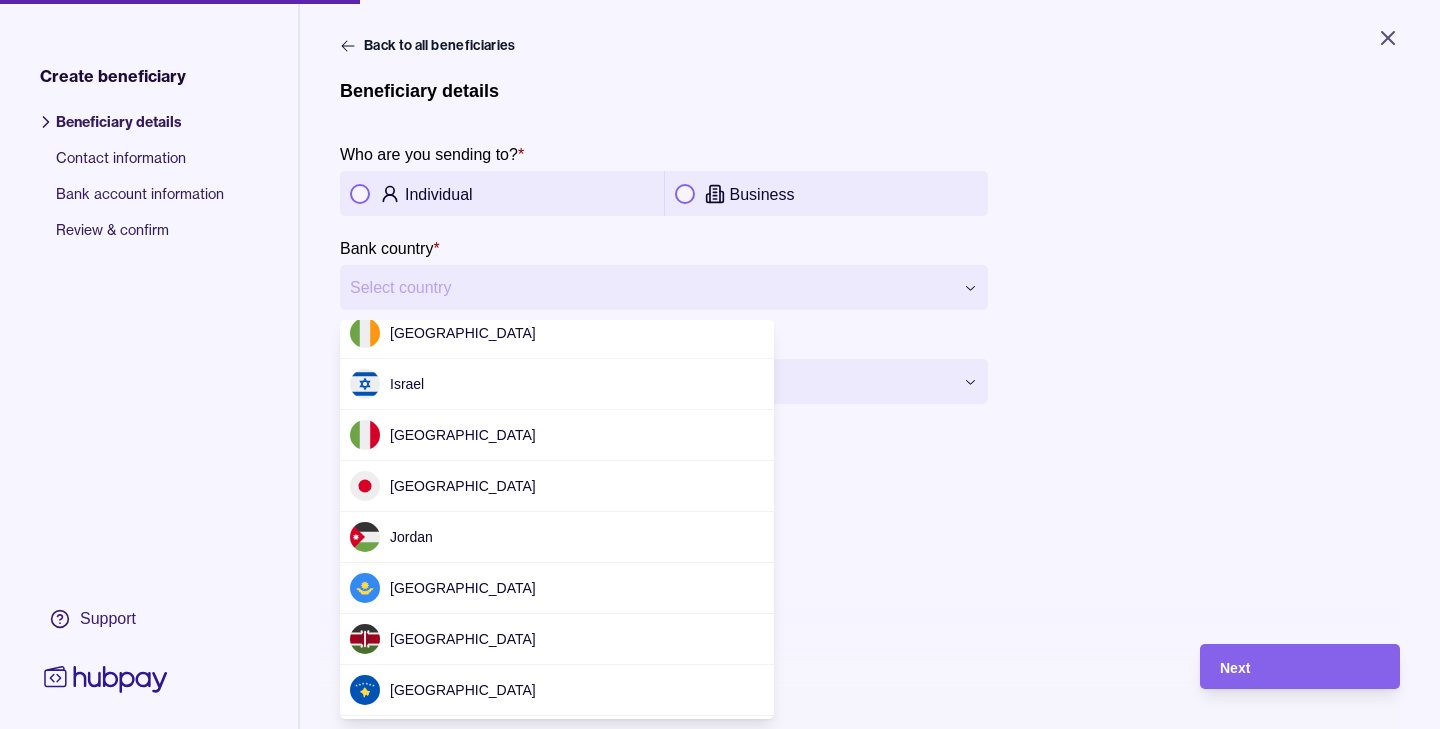 scroll, scrollTop: 2869, scrollLeft: 0, axis: vertical 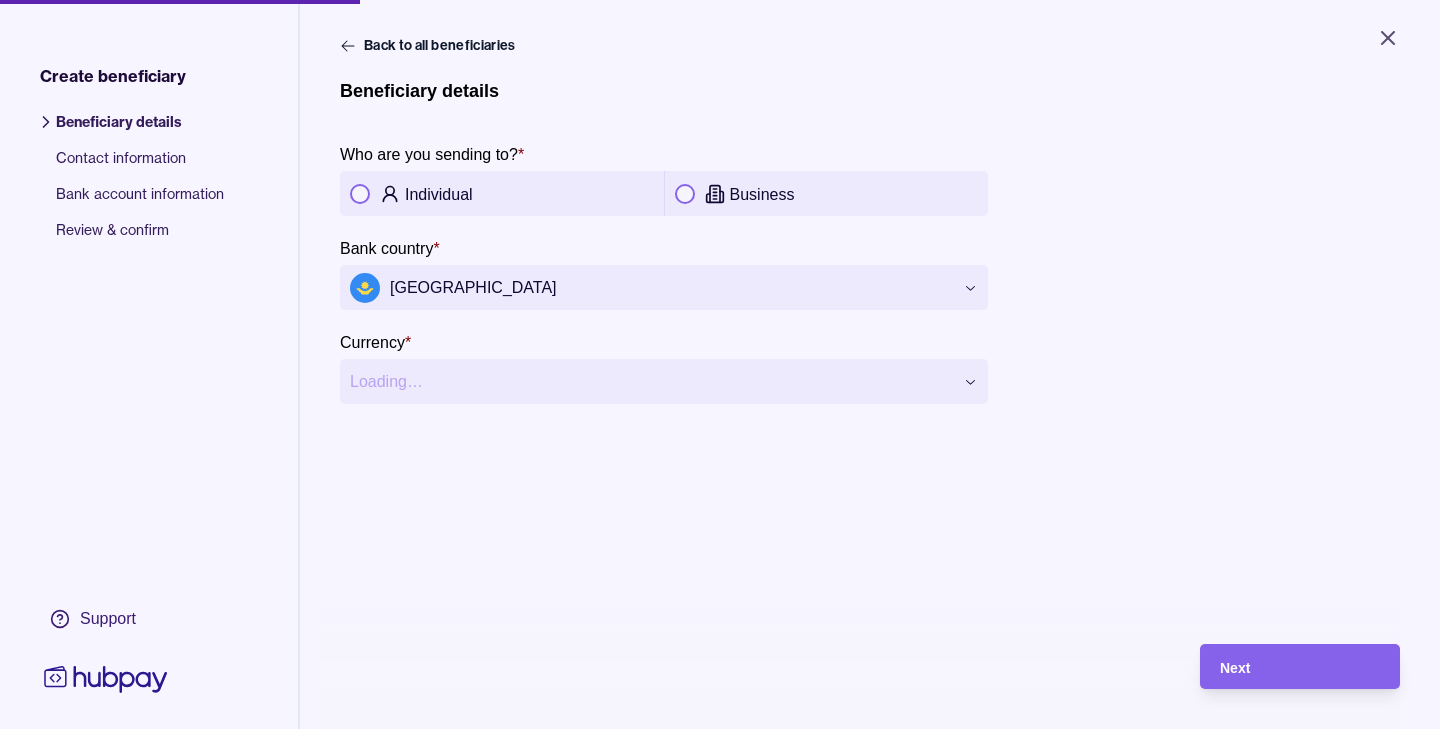 click at bounding box center [360, 194] 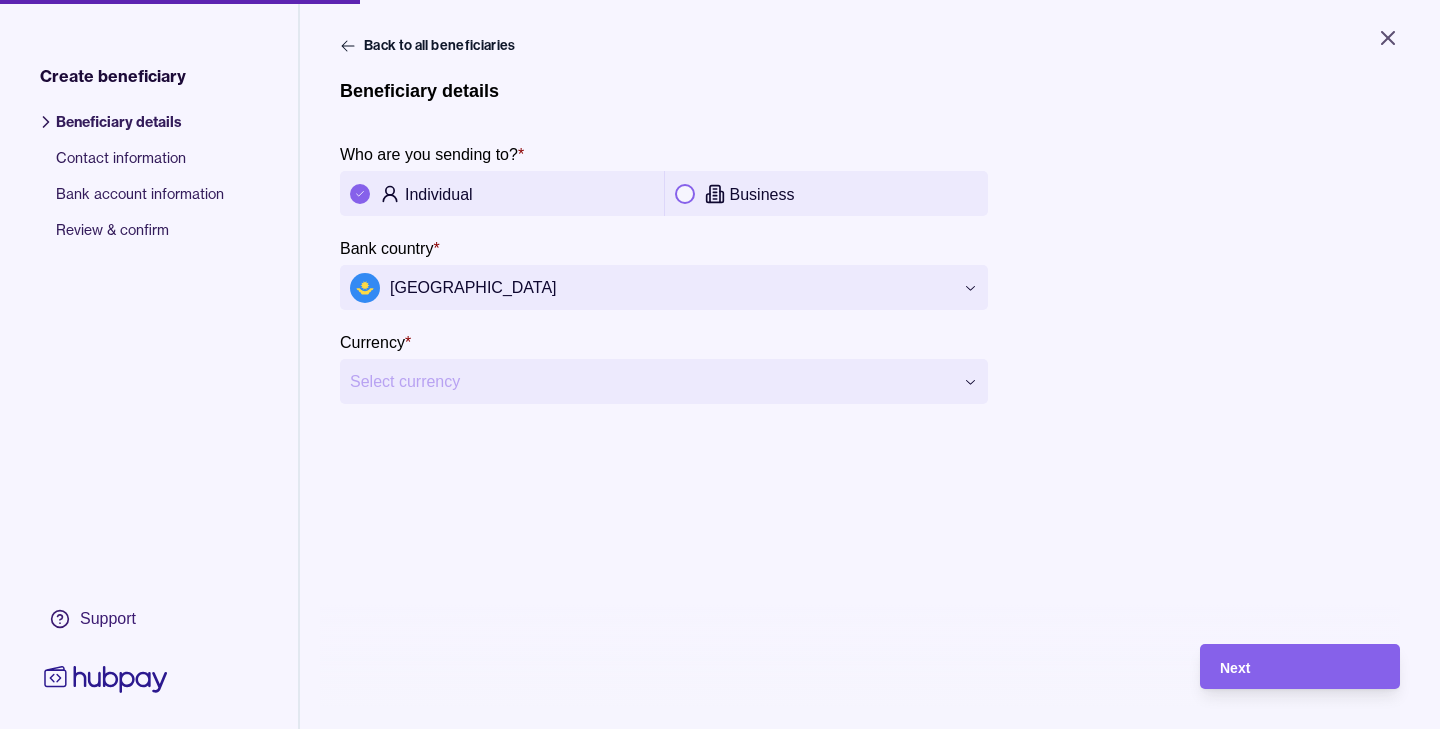 click on "**********" at bounding box center [720, 364] 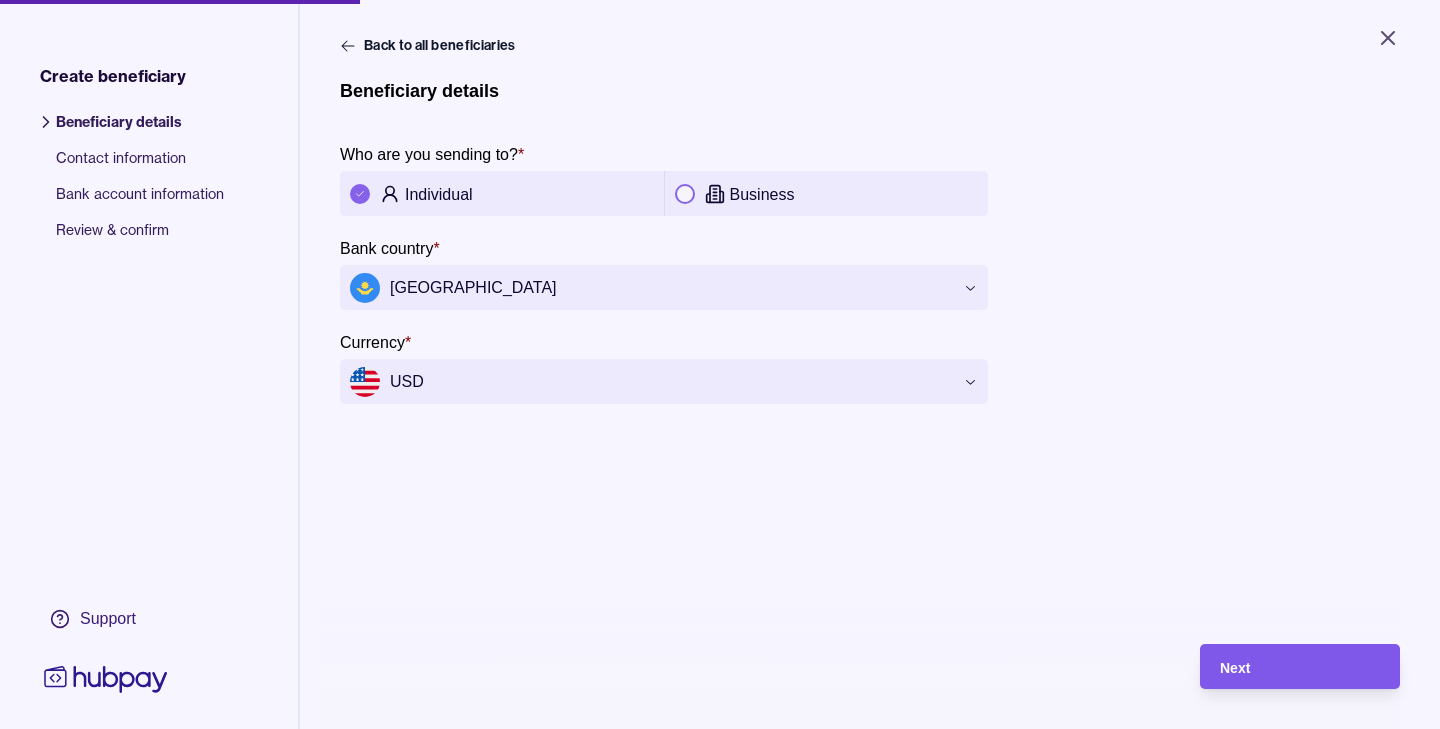 click on "Next" at bounding box center [1300, 667] 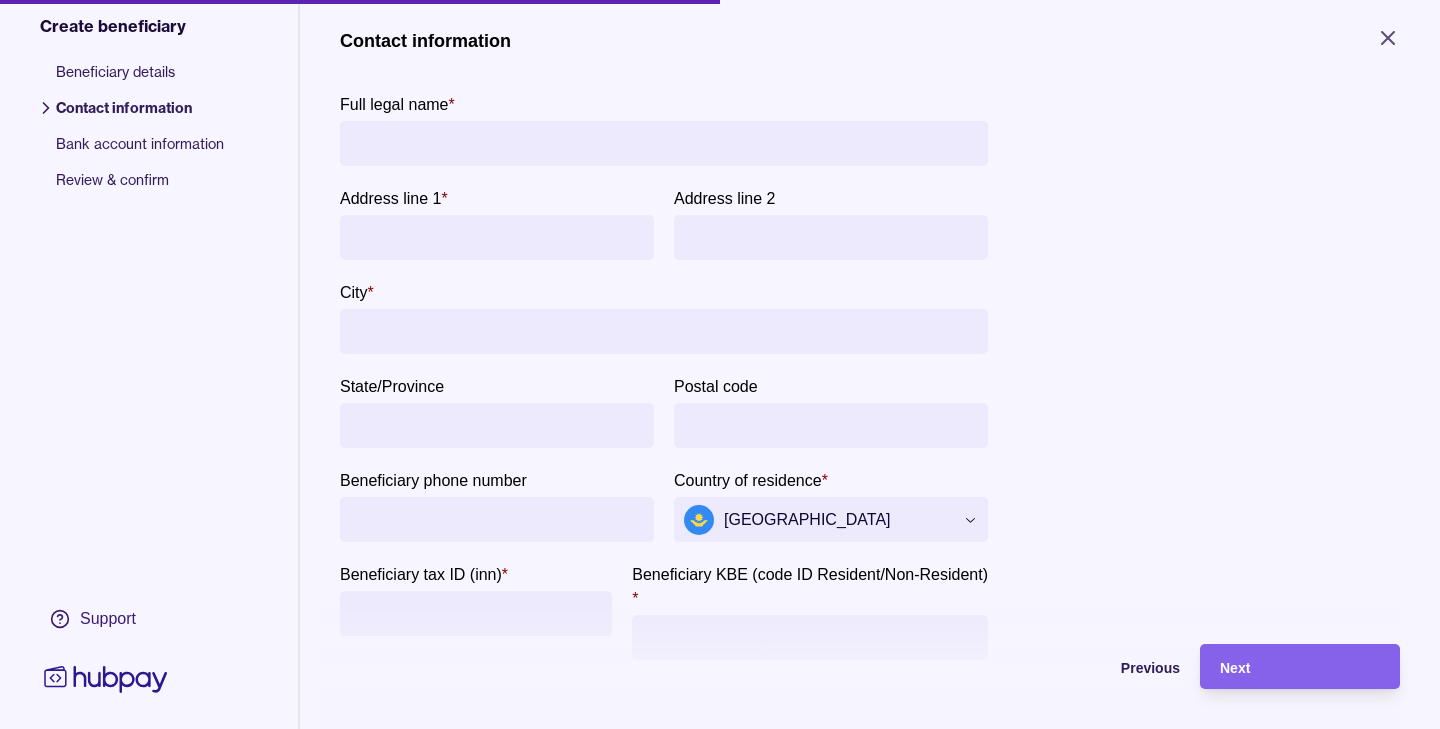 scroll, scrollTop: 49, scrollLeft: 0, axis: vertical 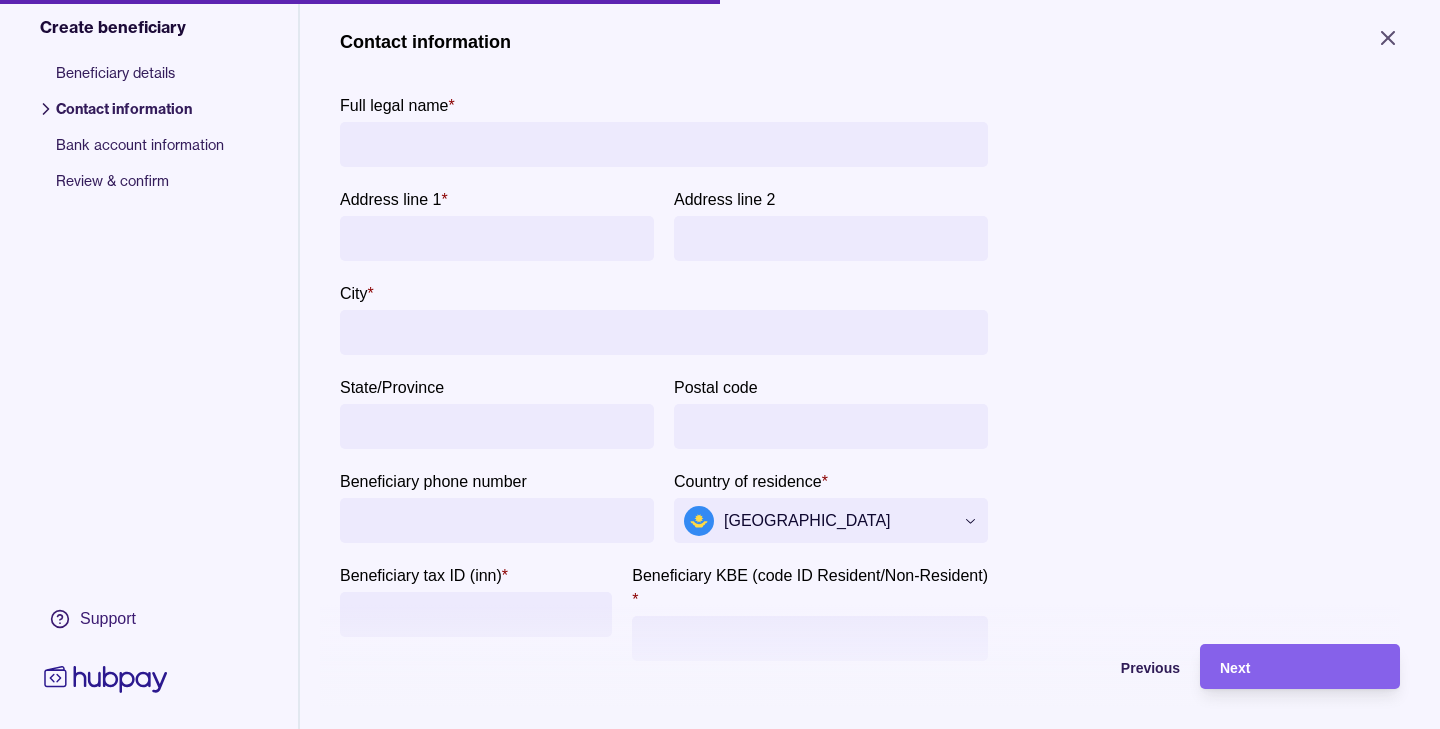click on "City  *" at bounding box center (664, 332) 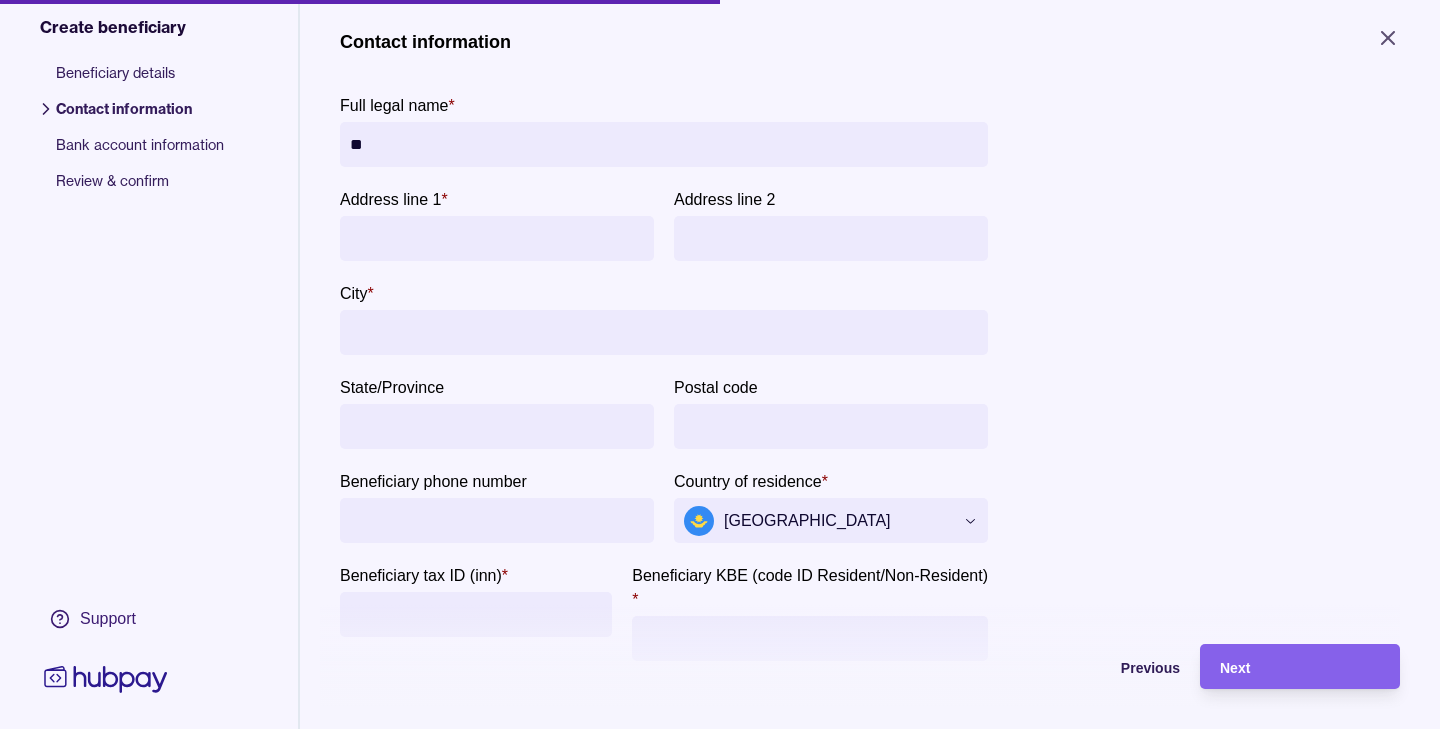 type on "*" 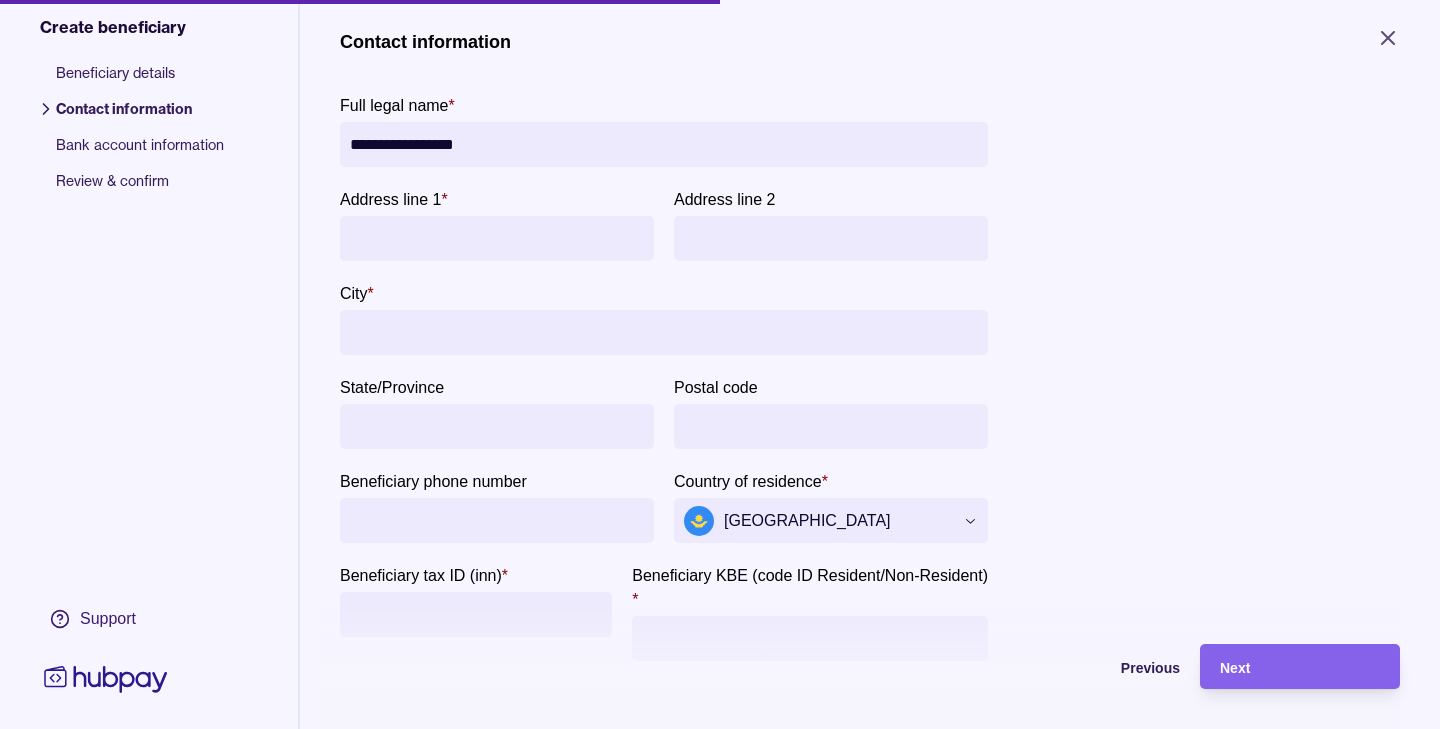type on "**********" 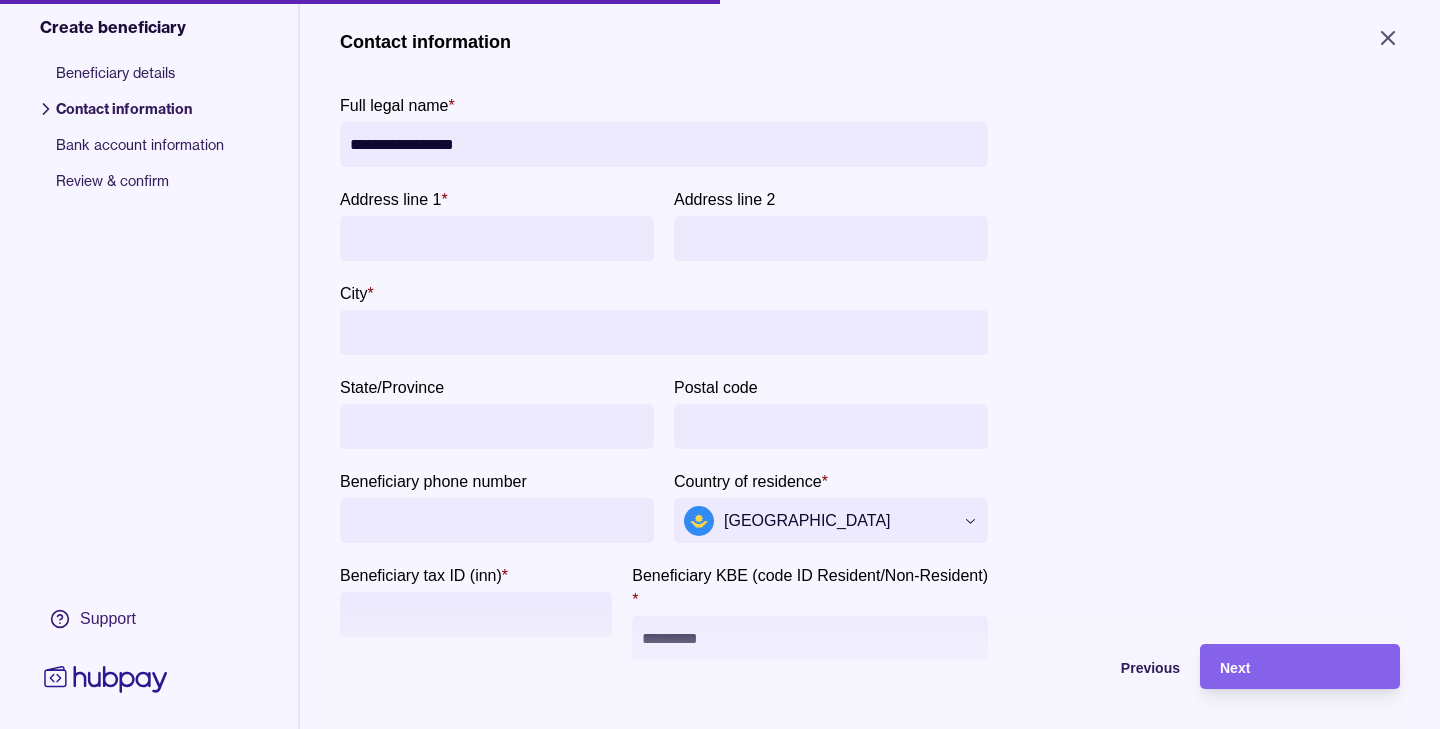 type on "*********" 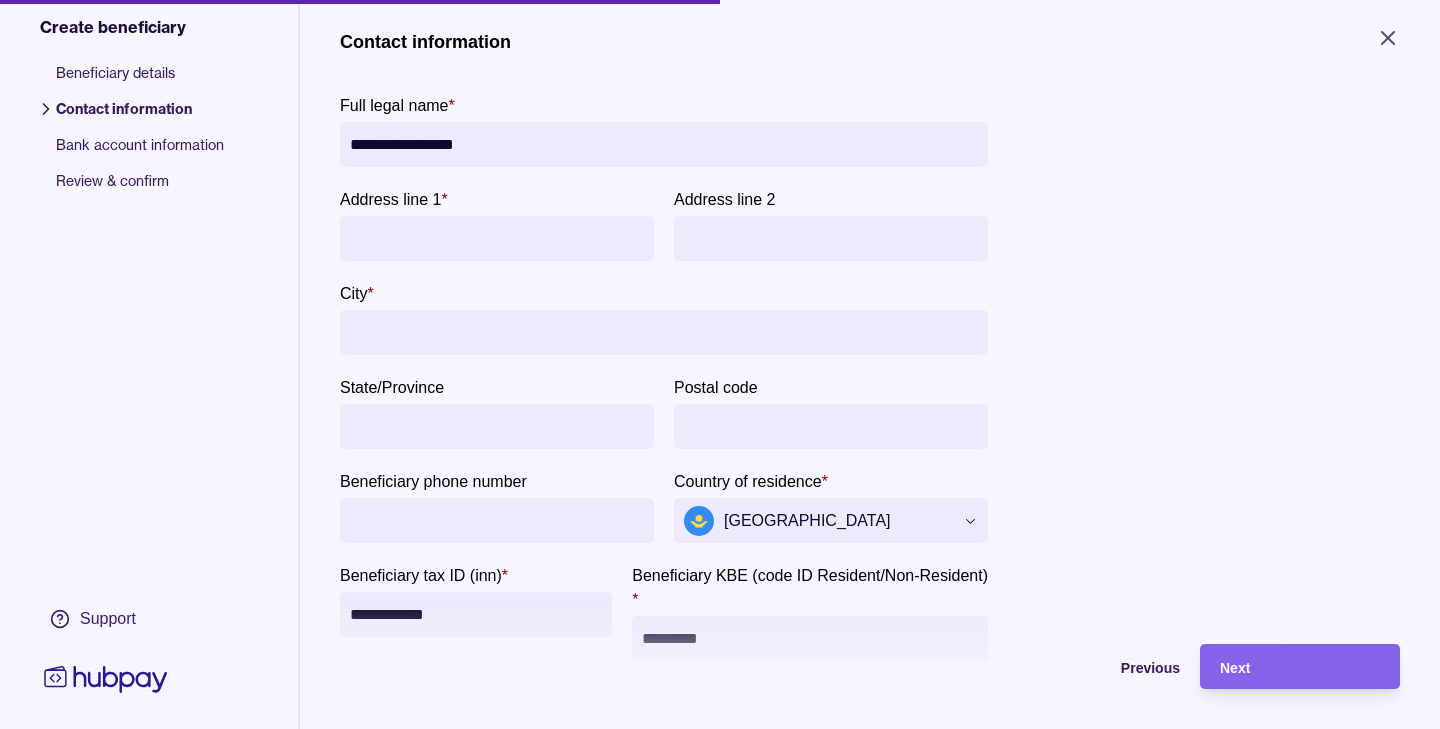type on "**********" 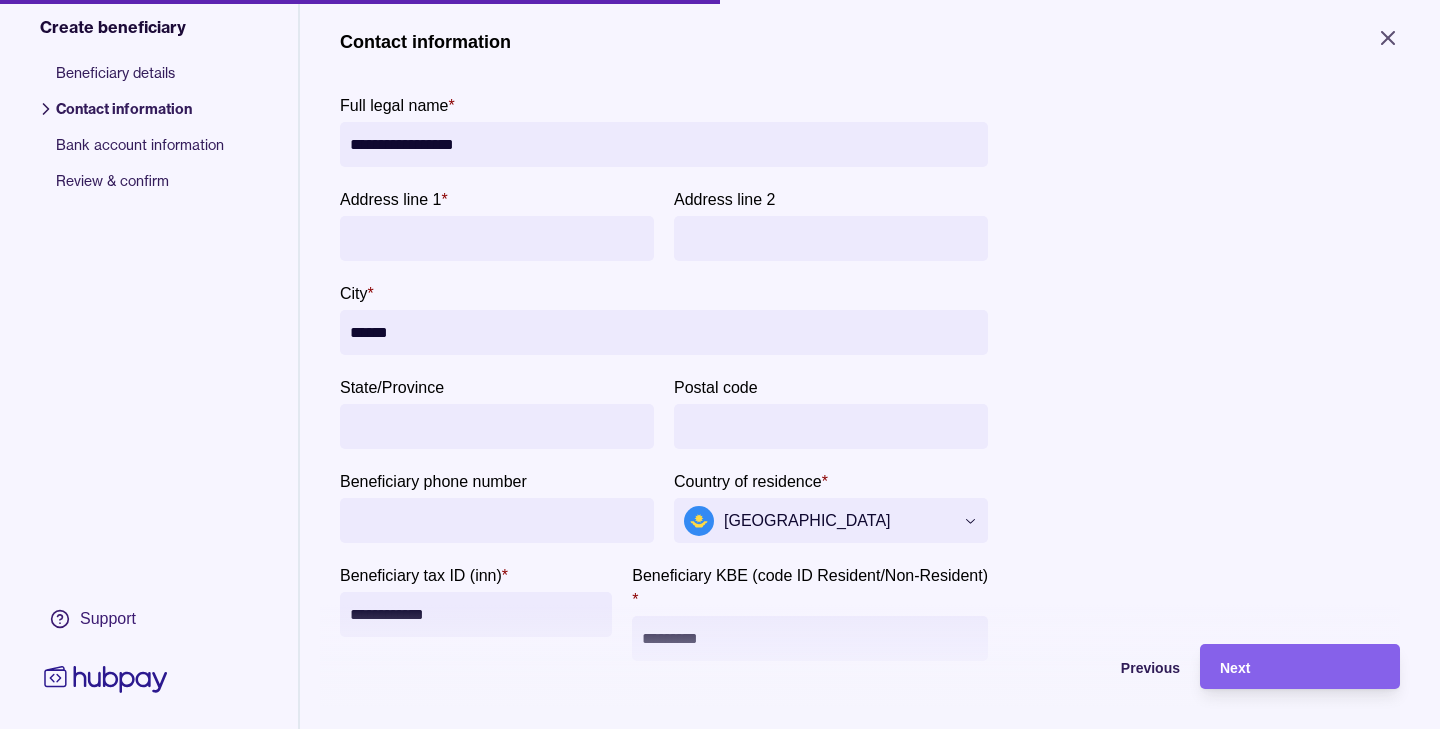 type on "******" 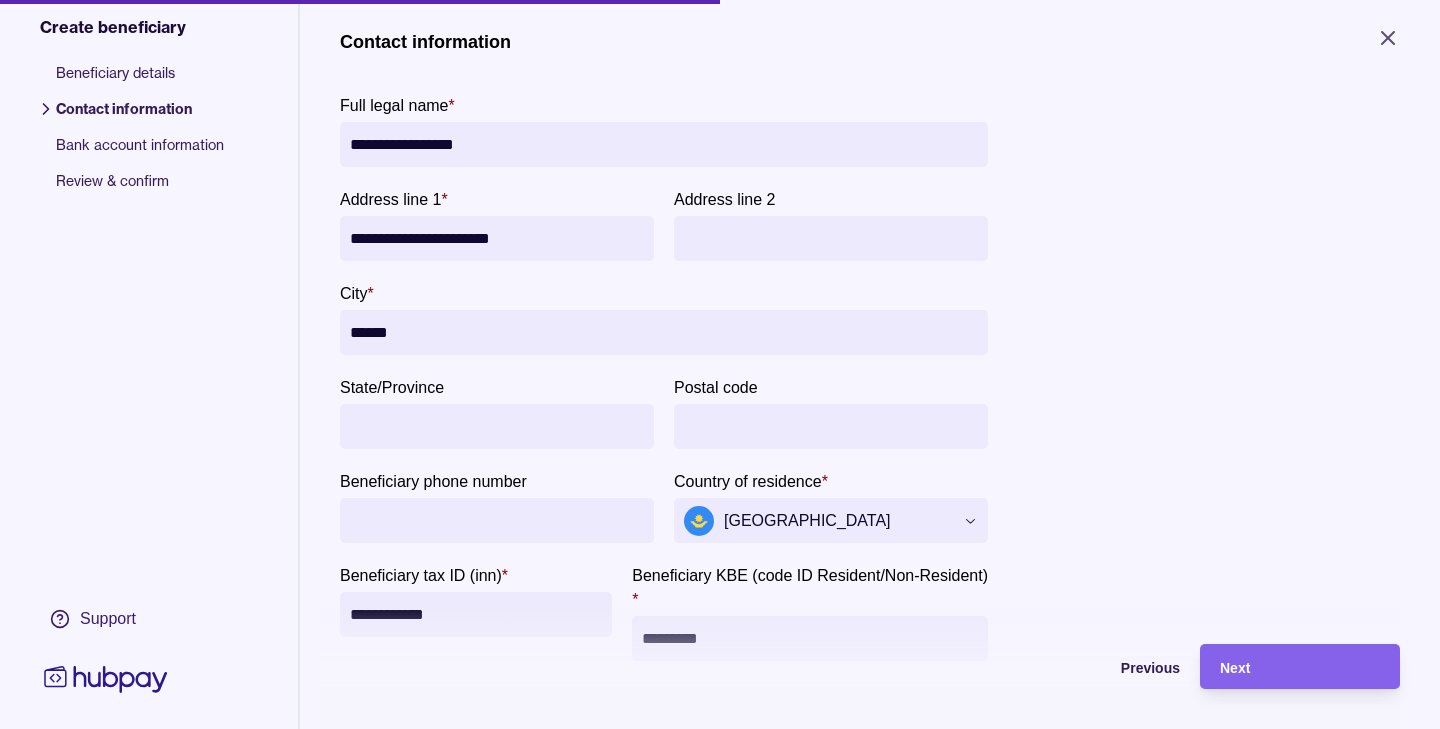 type on "**********" 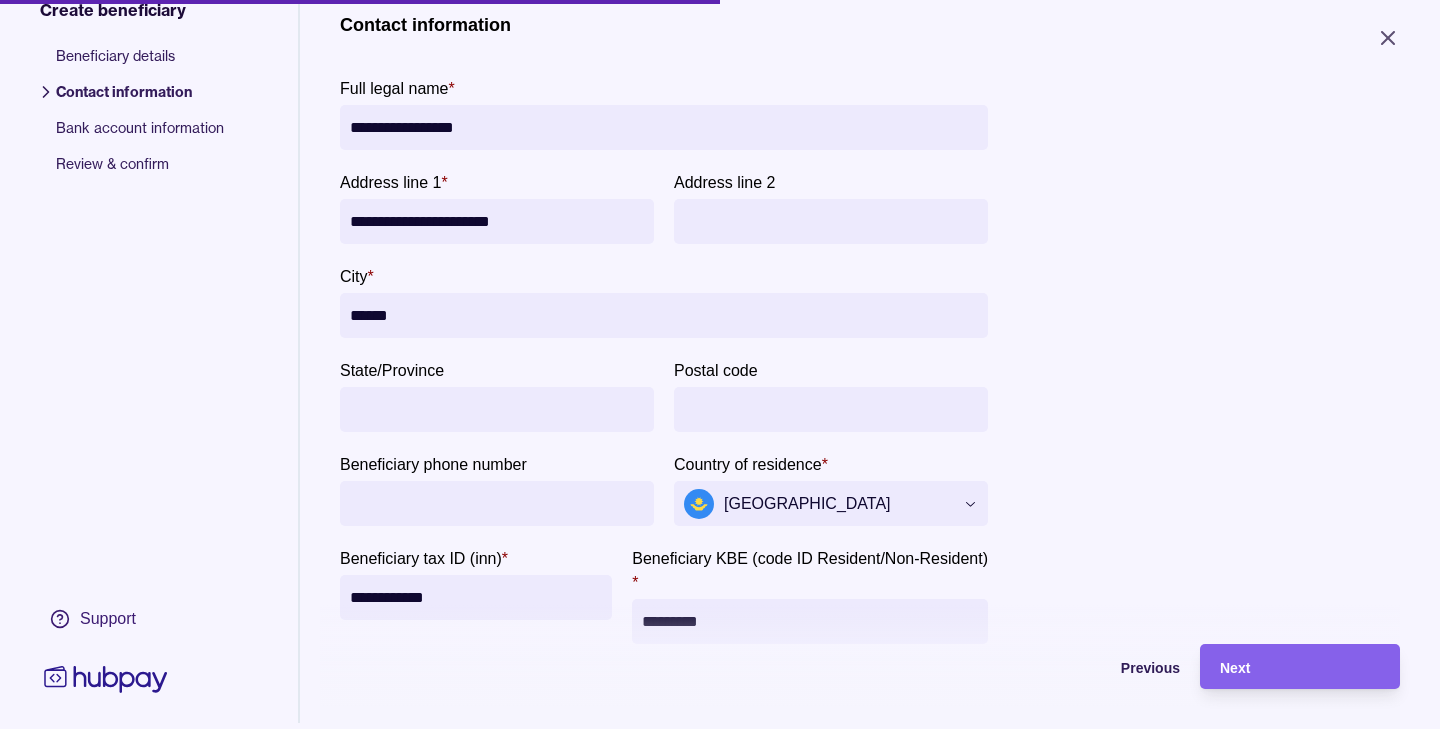 scroll, scrollTop: 81, scrollLeft: 0, axis: vertical 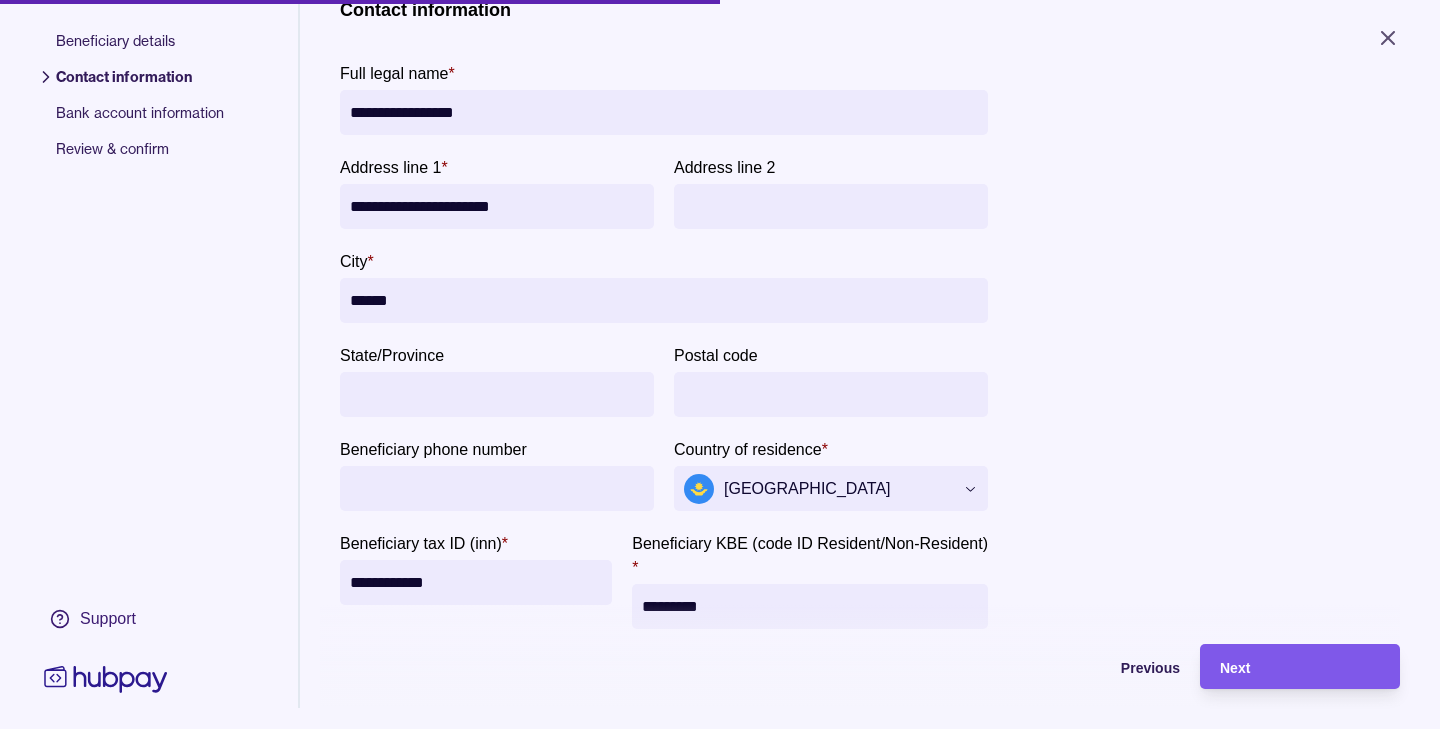click on "Next" at bounding box center [1300, 667] 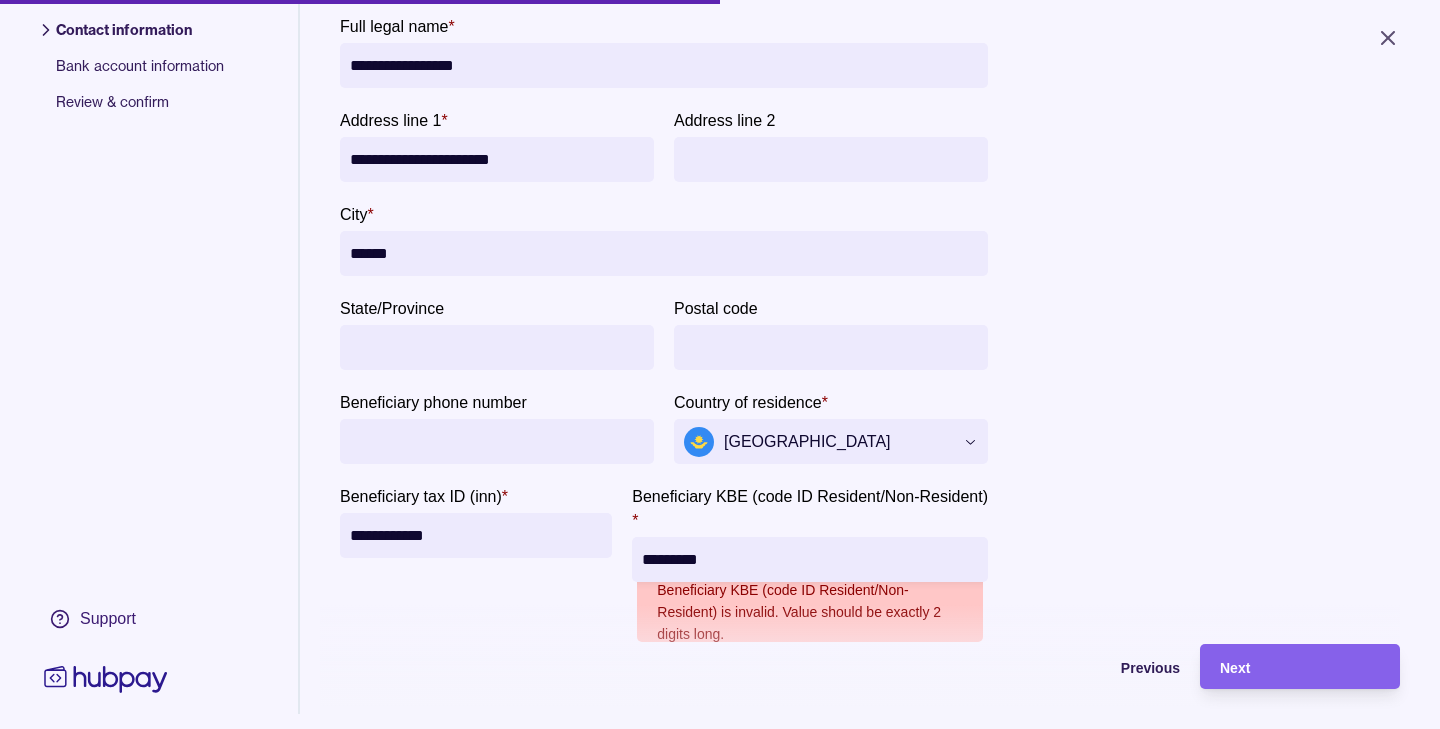 scroll, scrollTop: 132, scrollLeft: 0, axis: vertical 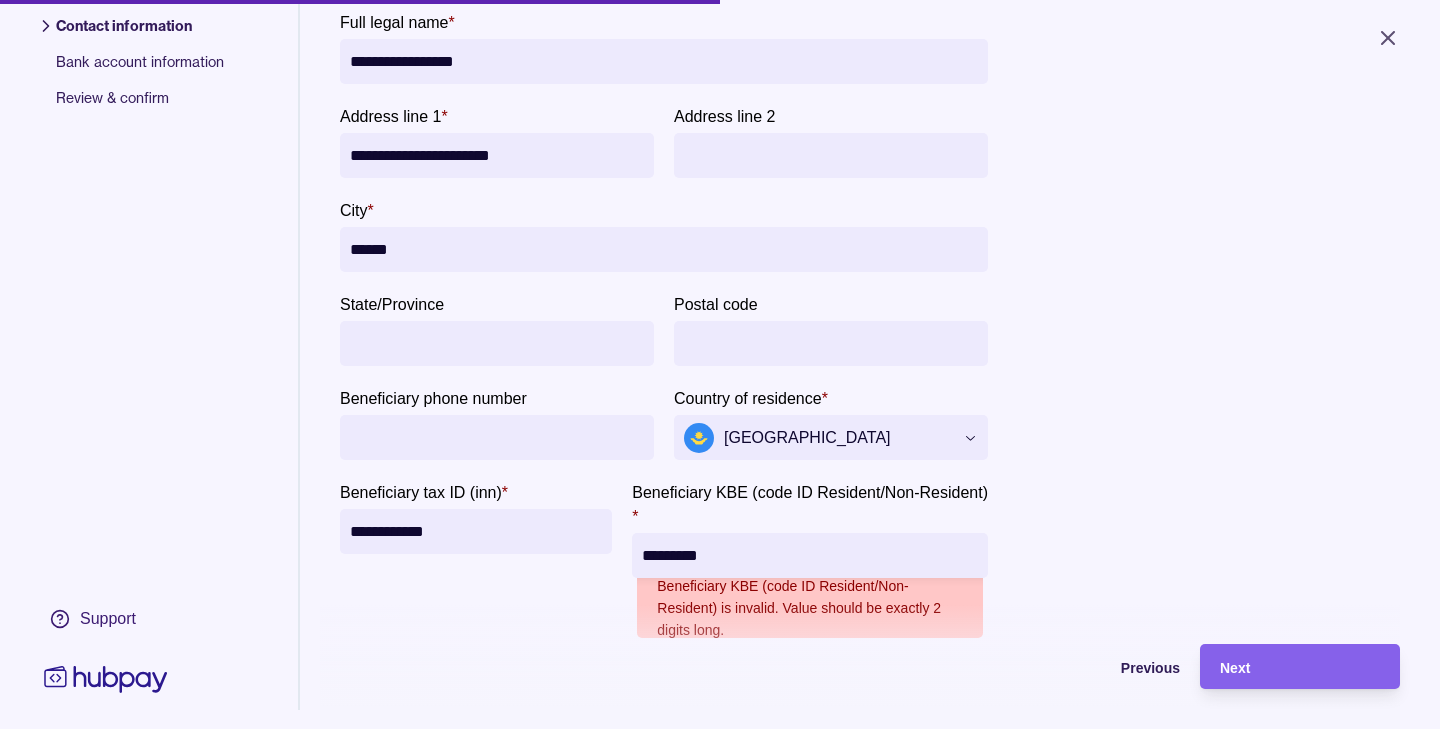 drag, startPoint x: 795, startPoint y: 563, endPoint x: 622, endPoint y: 549, distance: 173.56555 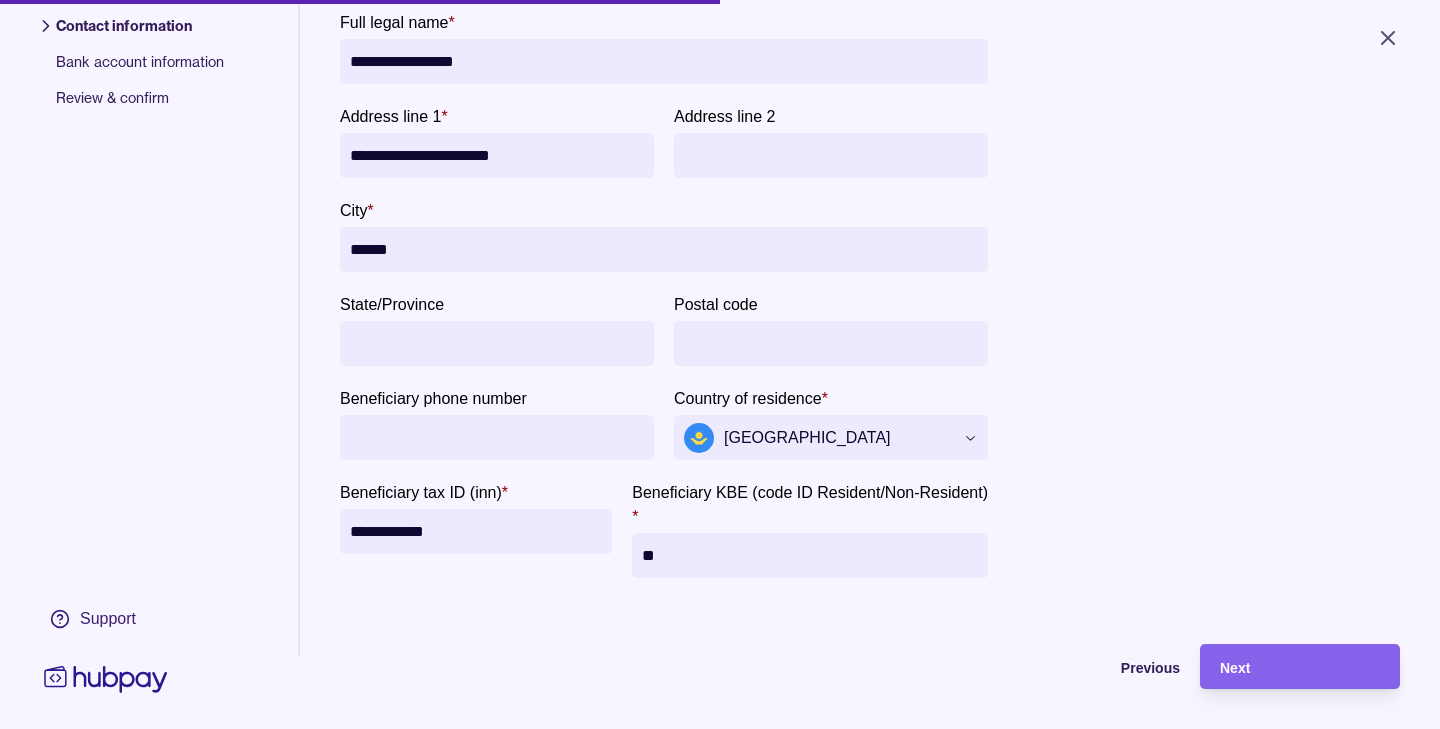type on "*" 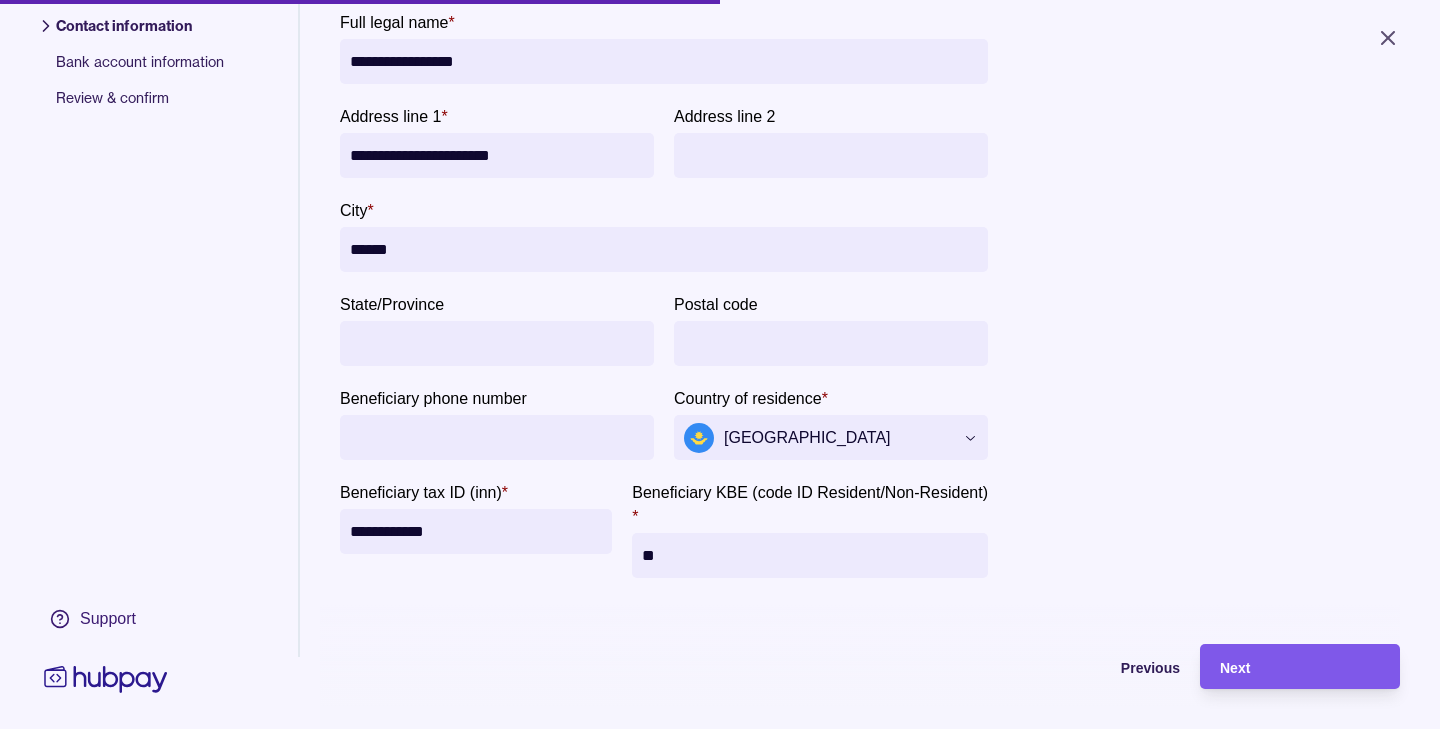 click on "Next" at bounding box center [1300, 667] 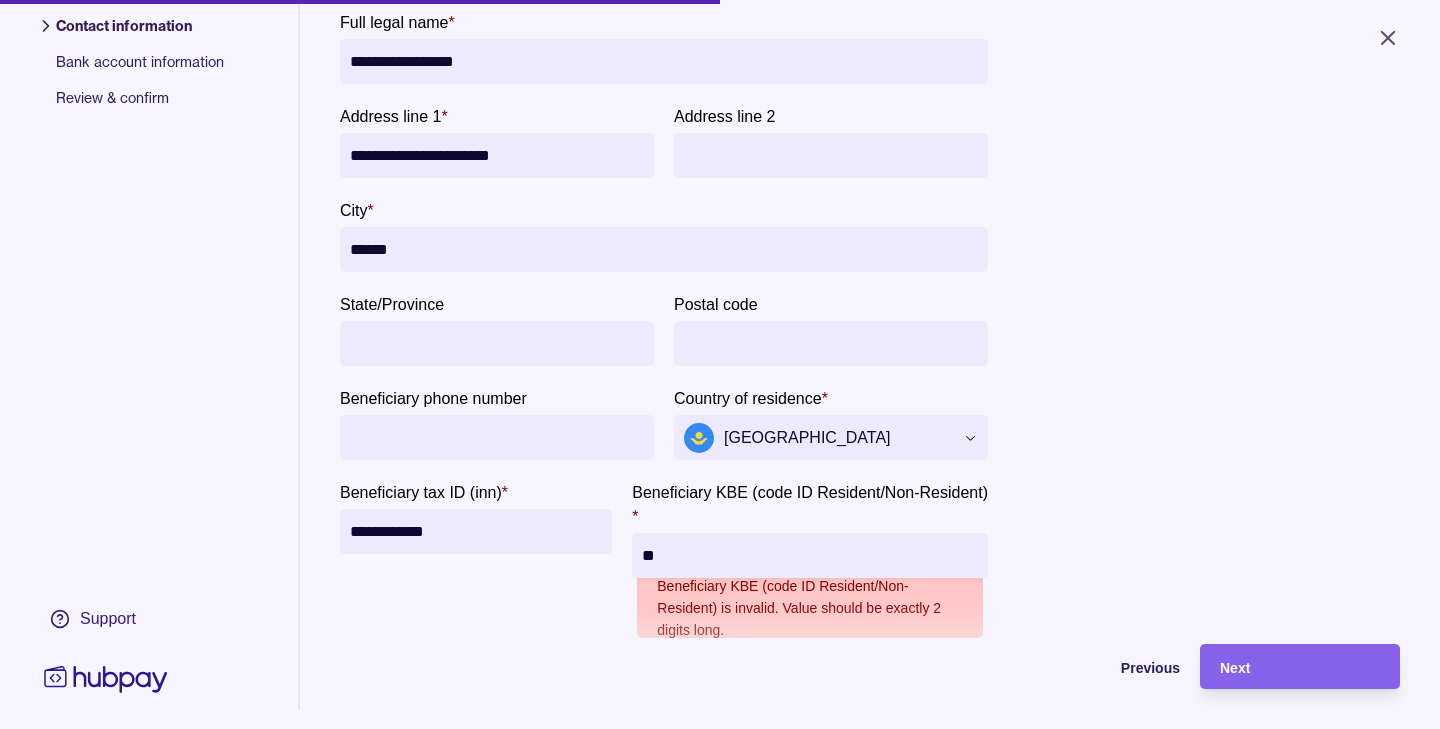 drag, startPoint x: 732, startPoint y: 564, endPoint x: 620, endPoint y: 542, distance: 114.14027 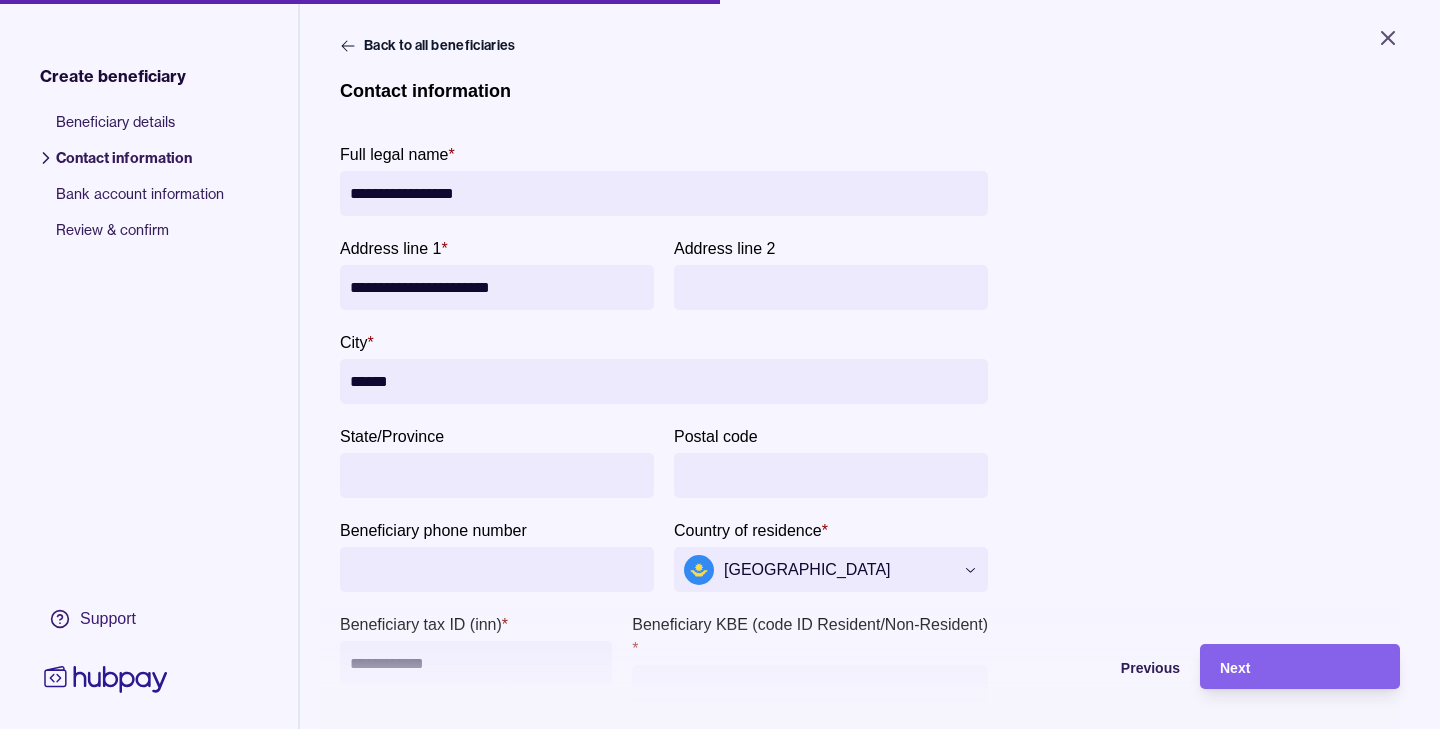 scroll, scrollTop: 156, scrollLeft: 0, axis: vertical 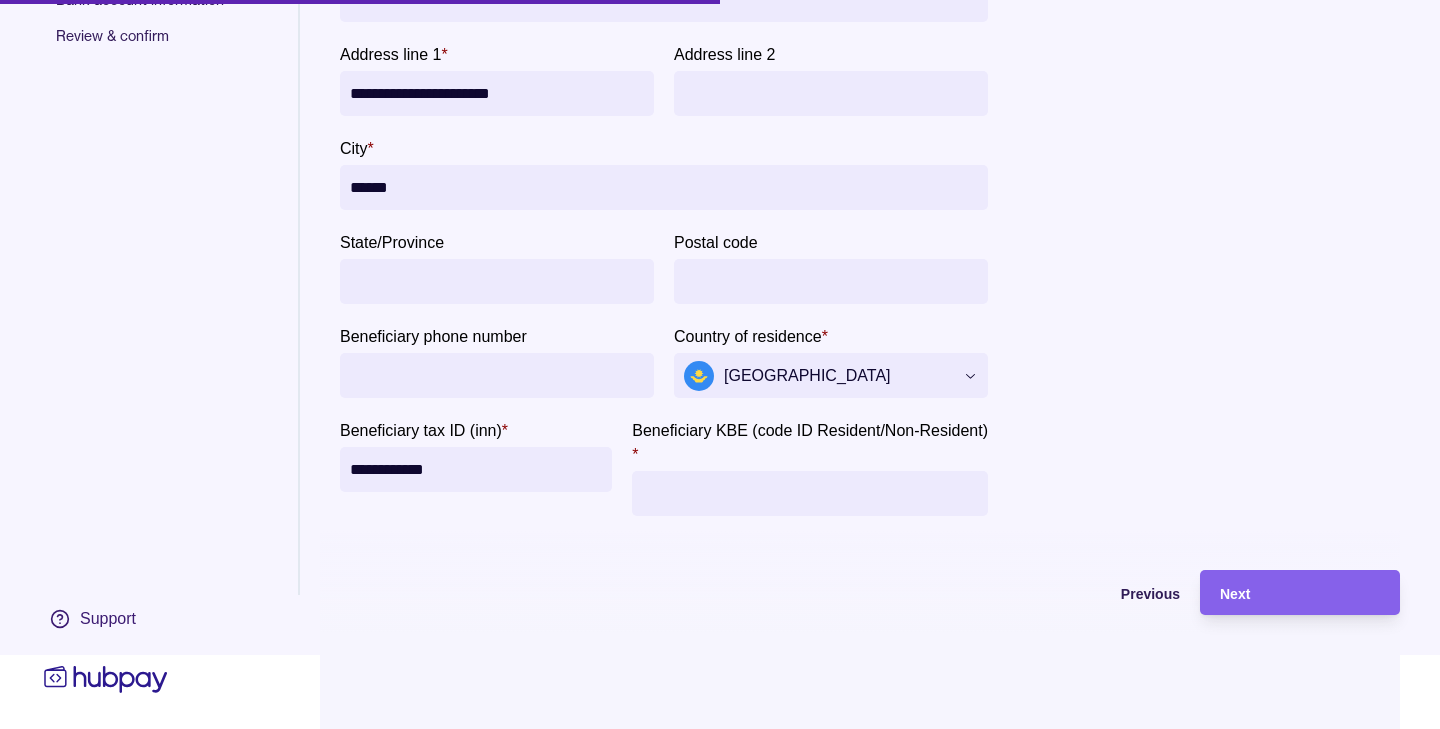 click on "Beneficiary KBE (code ID Resident/Non-Resident)" at bounding box center [810, 430] 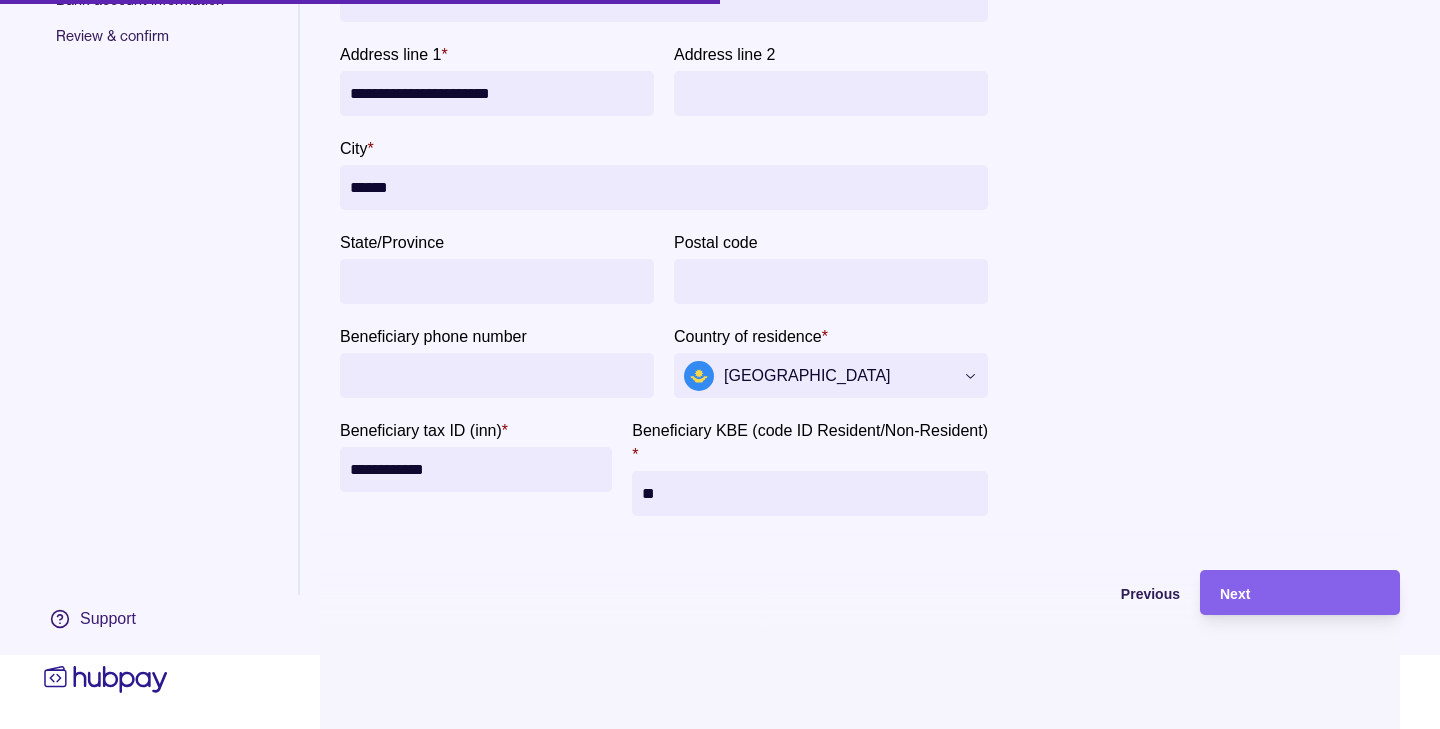 type on "**" 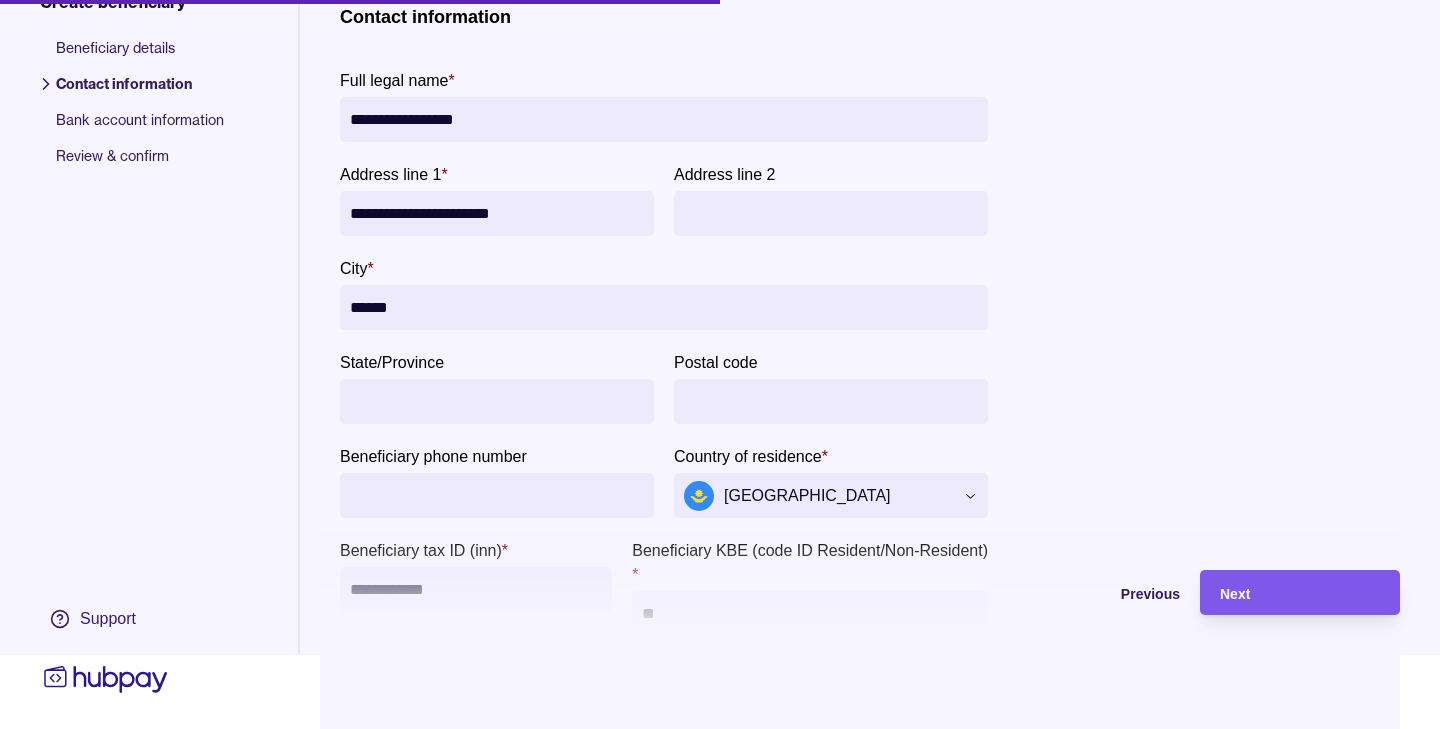 click on "Next" at bounding box center [1300, 593] 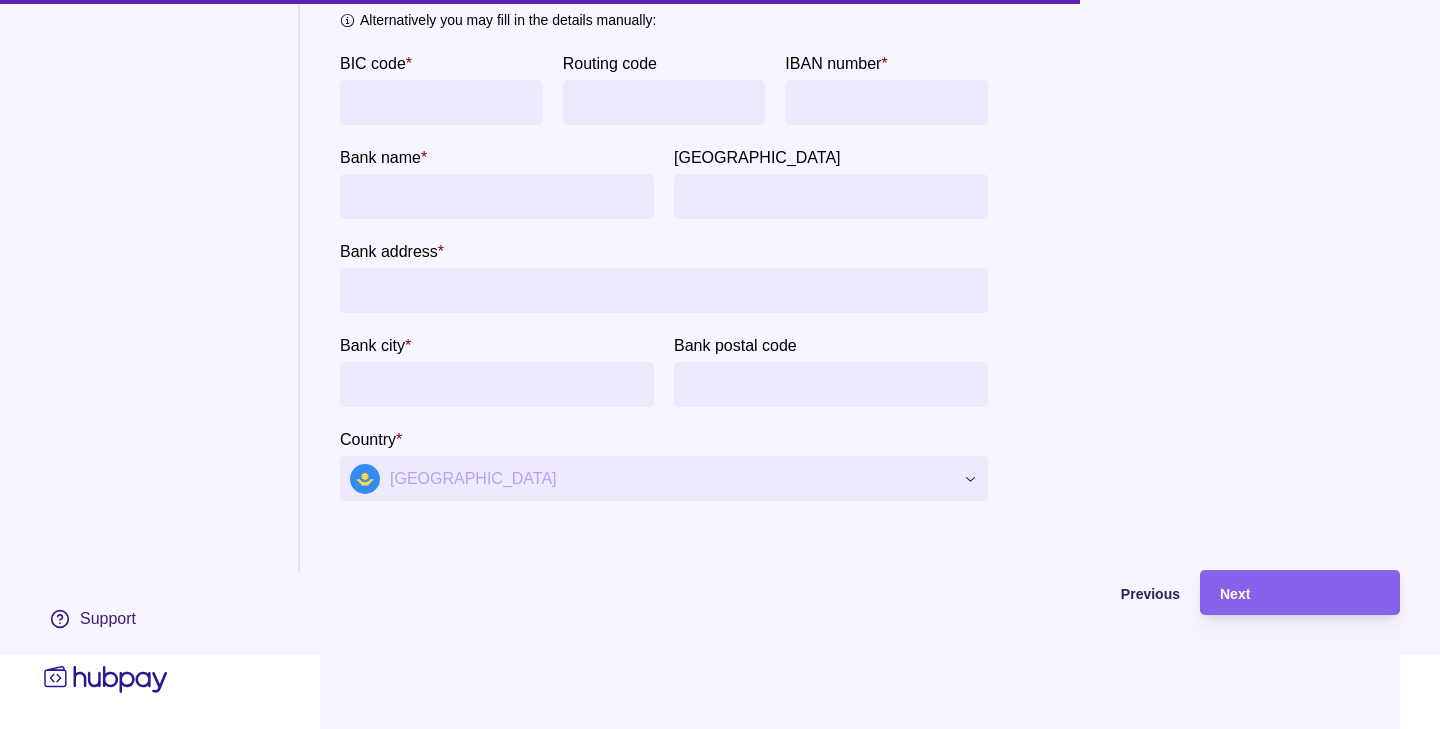 scroll, scrollTop: 293, scrollLeft: 0, axis: vertical 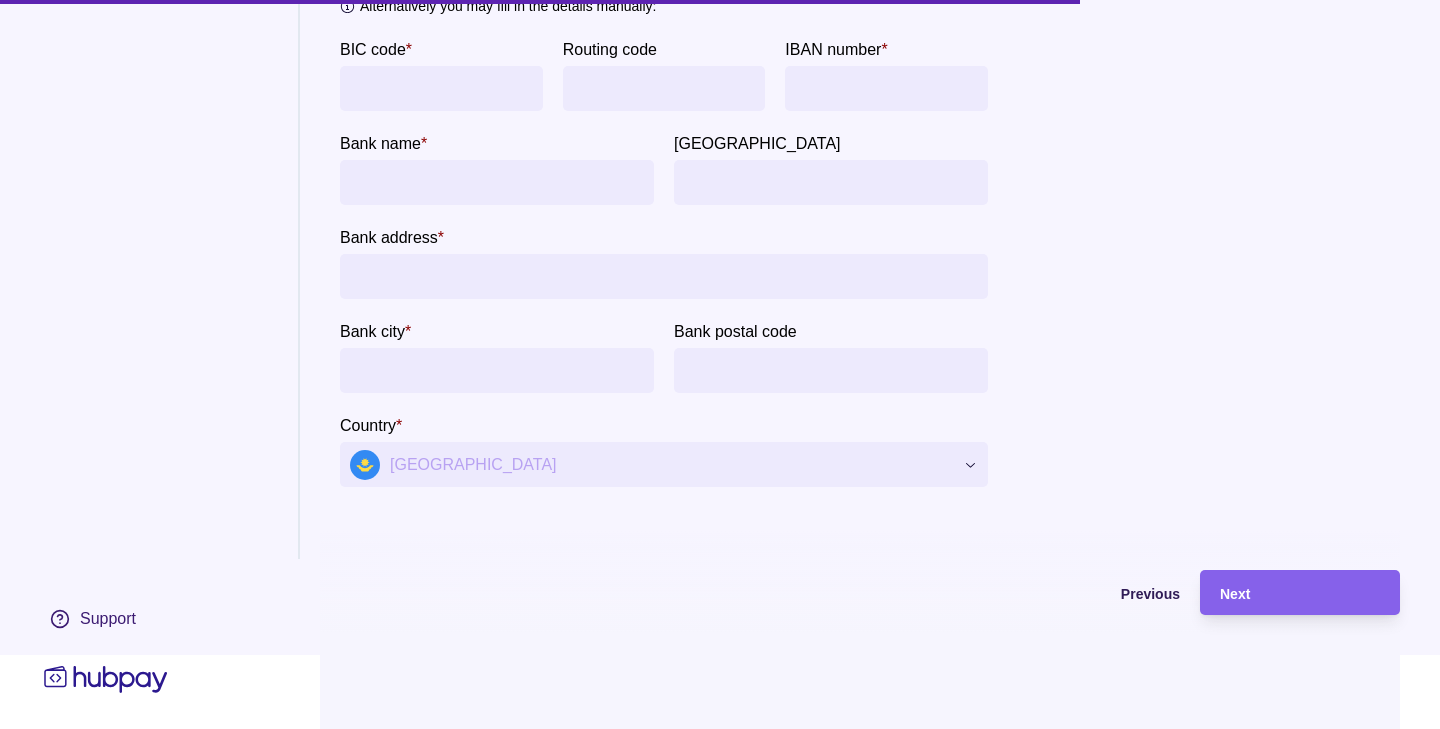 click on "BIC code  *" at bounding box center [441, 88] 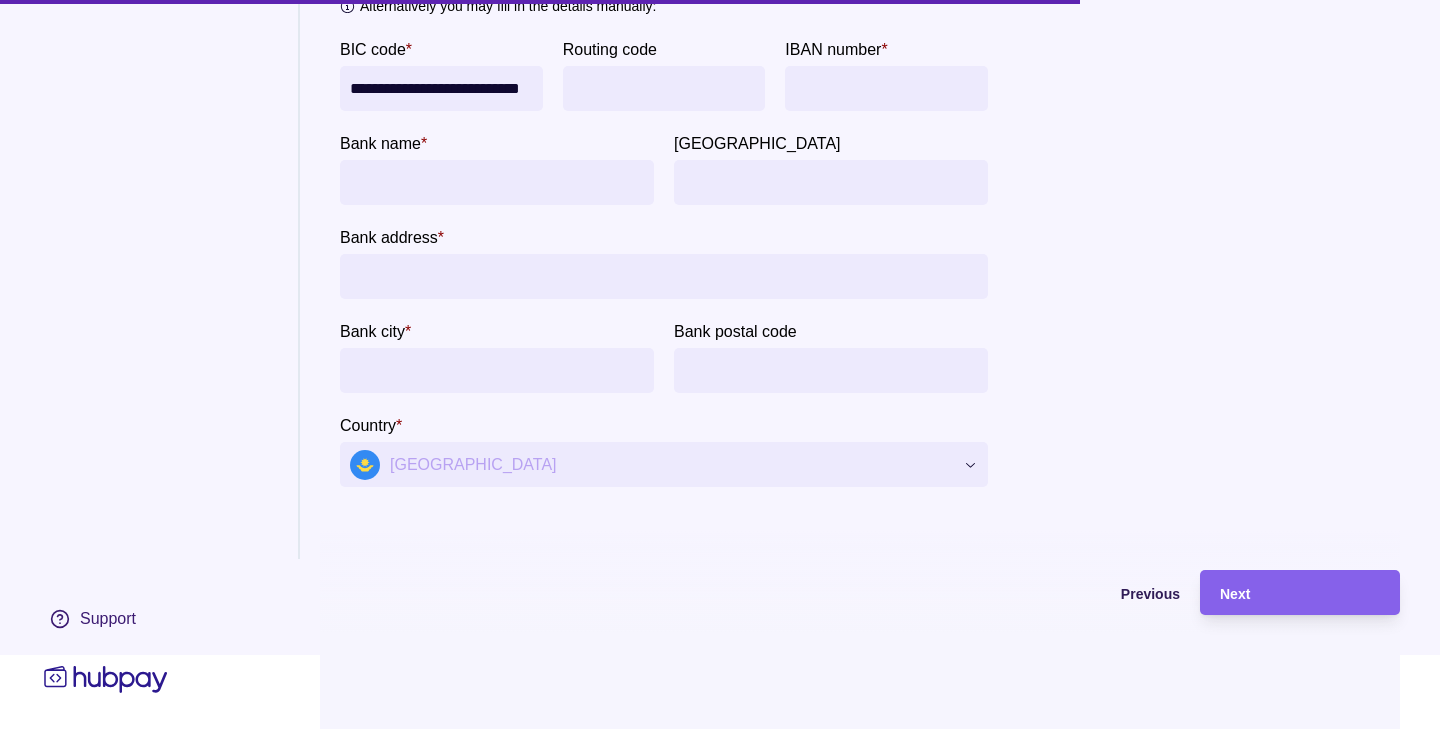 scroll, scrollTop: 0, scrollLeft: 33, axis: horizontal 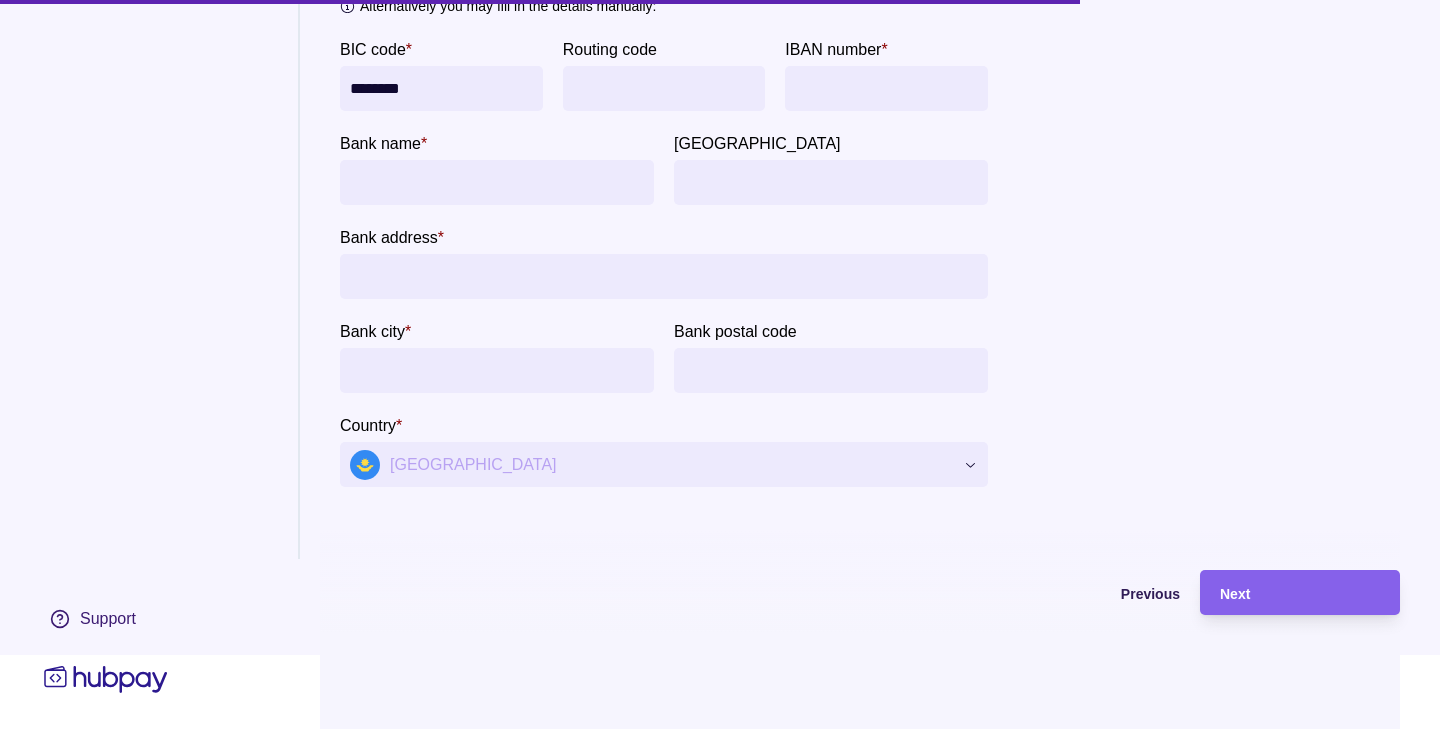 type on "********" 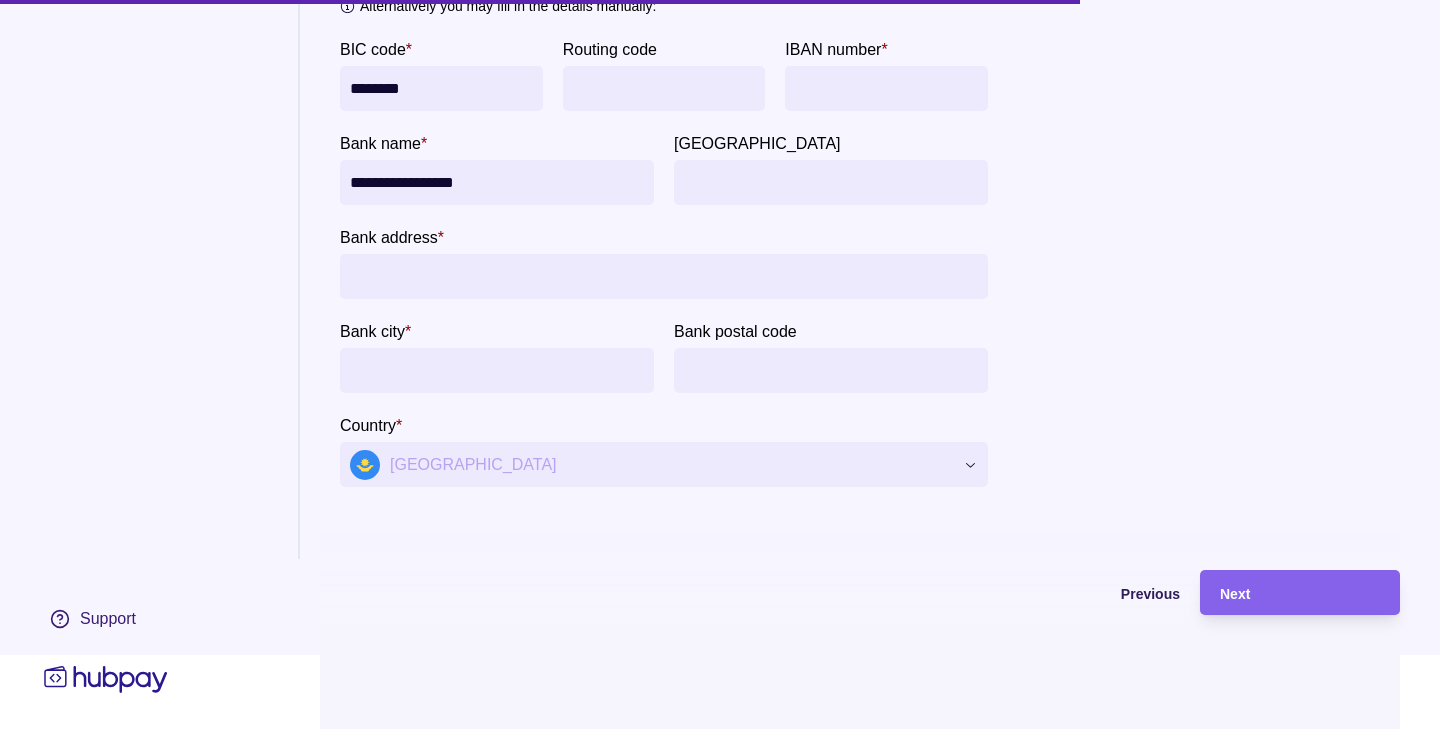 type on "**********" 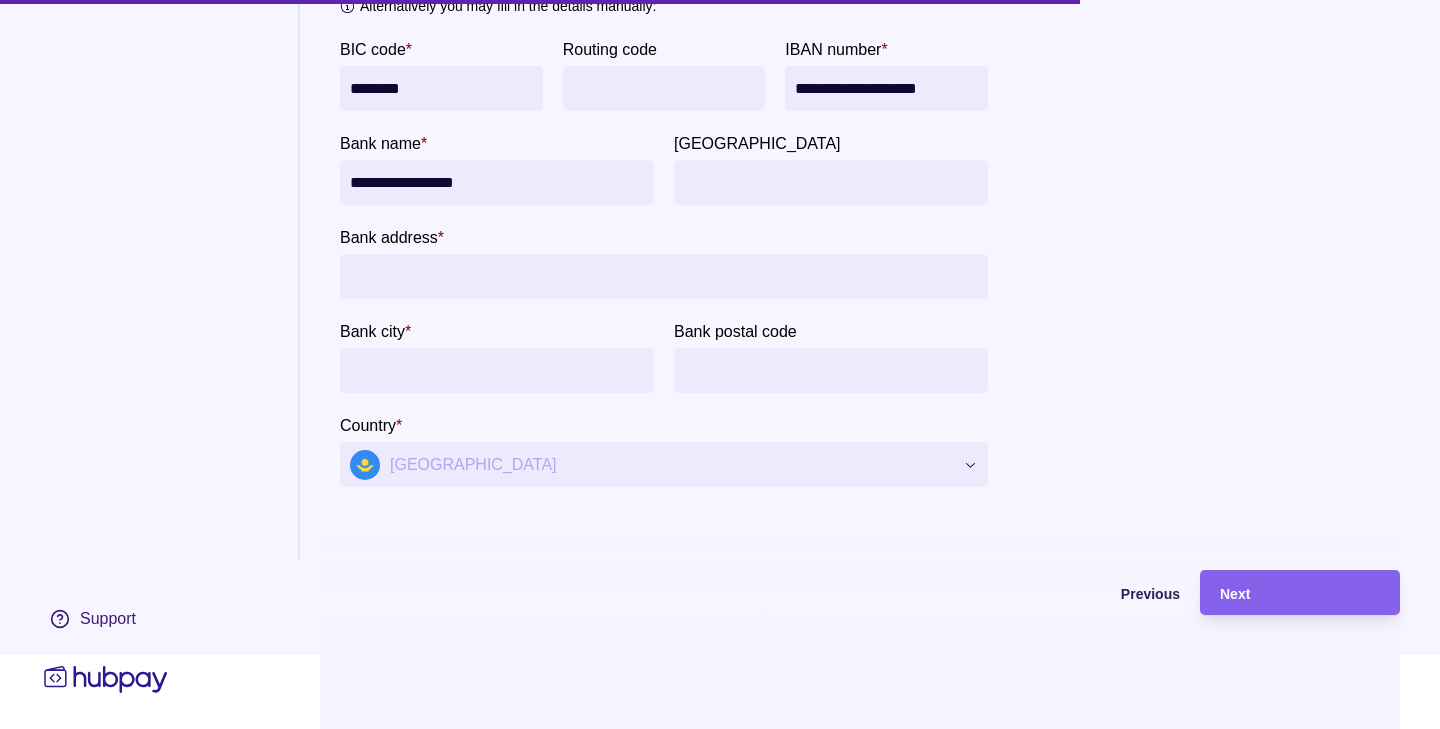 type on "**********" 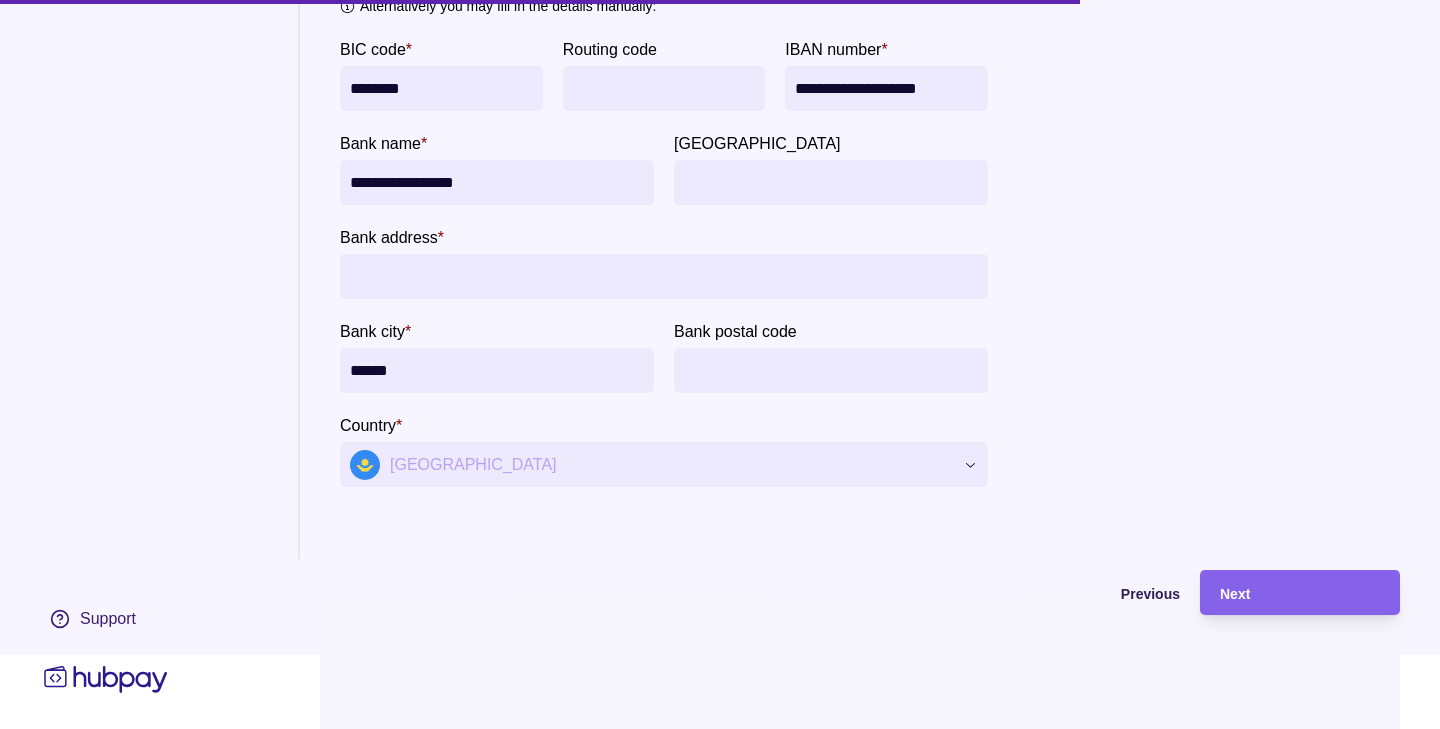 type on "******" 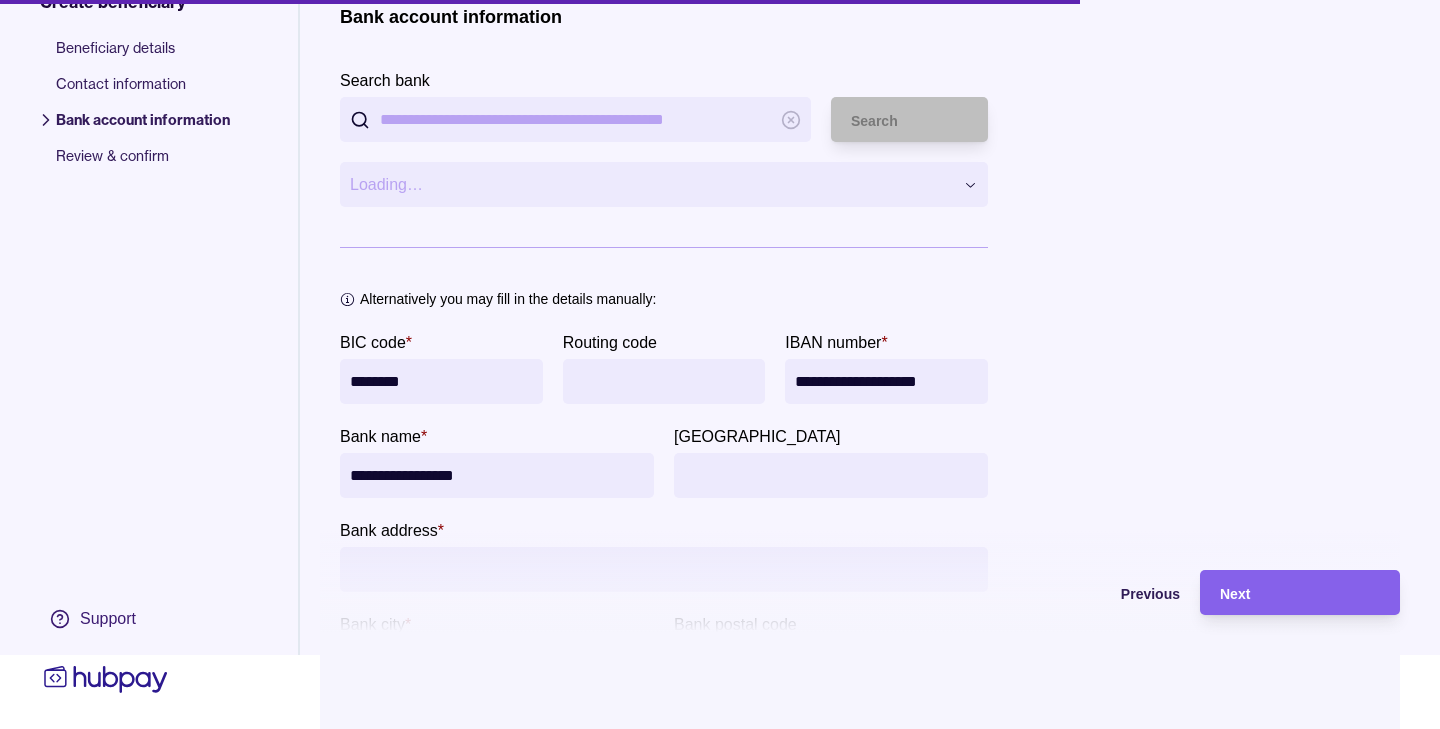 click on "Search bank" at bounding box center [575, 119] 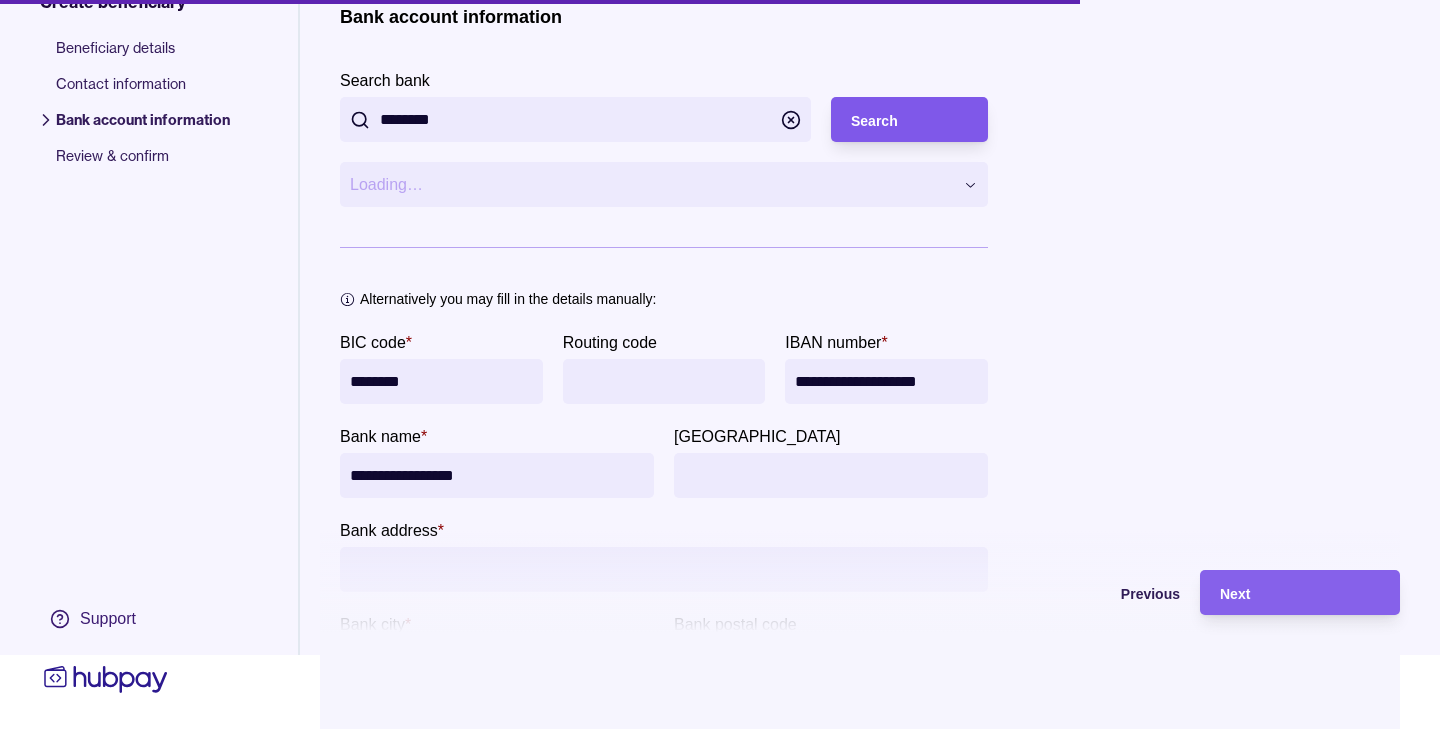 type on "********" 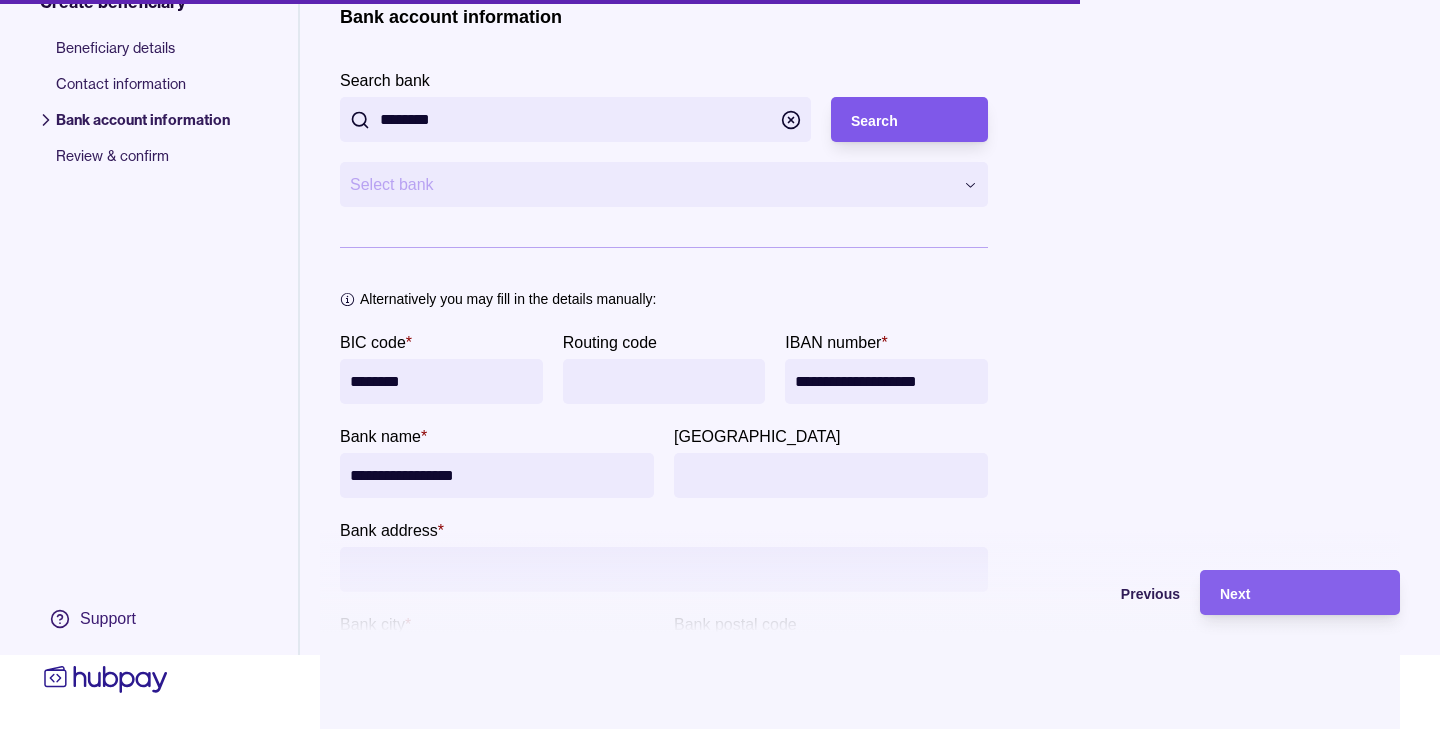 click on "Search" at bounding box center [874, 121] 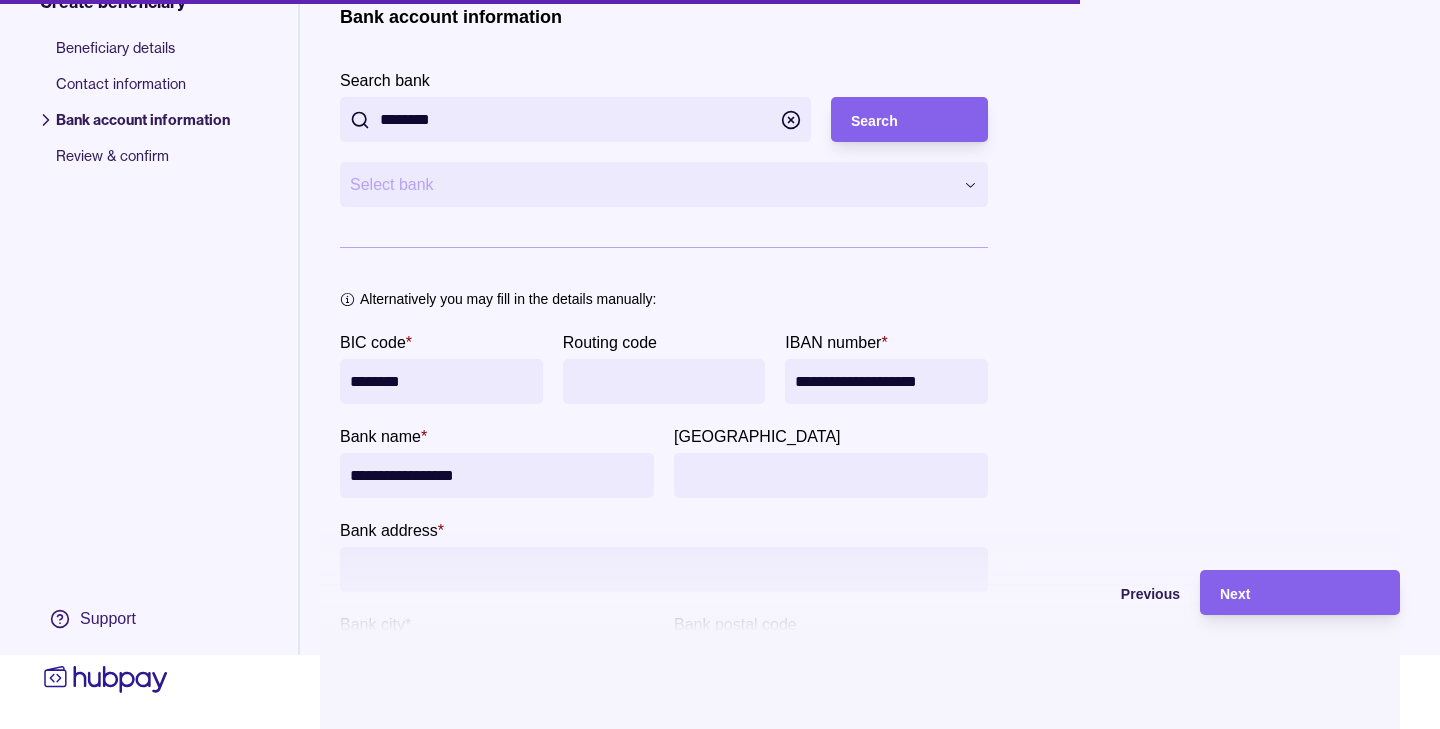 drag, startPoint x: 512, startPoint y: 117, endPoint x: 364, endPoint y: 111, distance: 148.12157 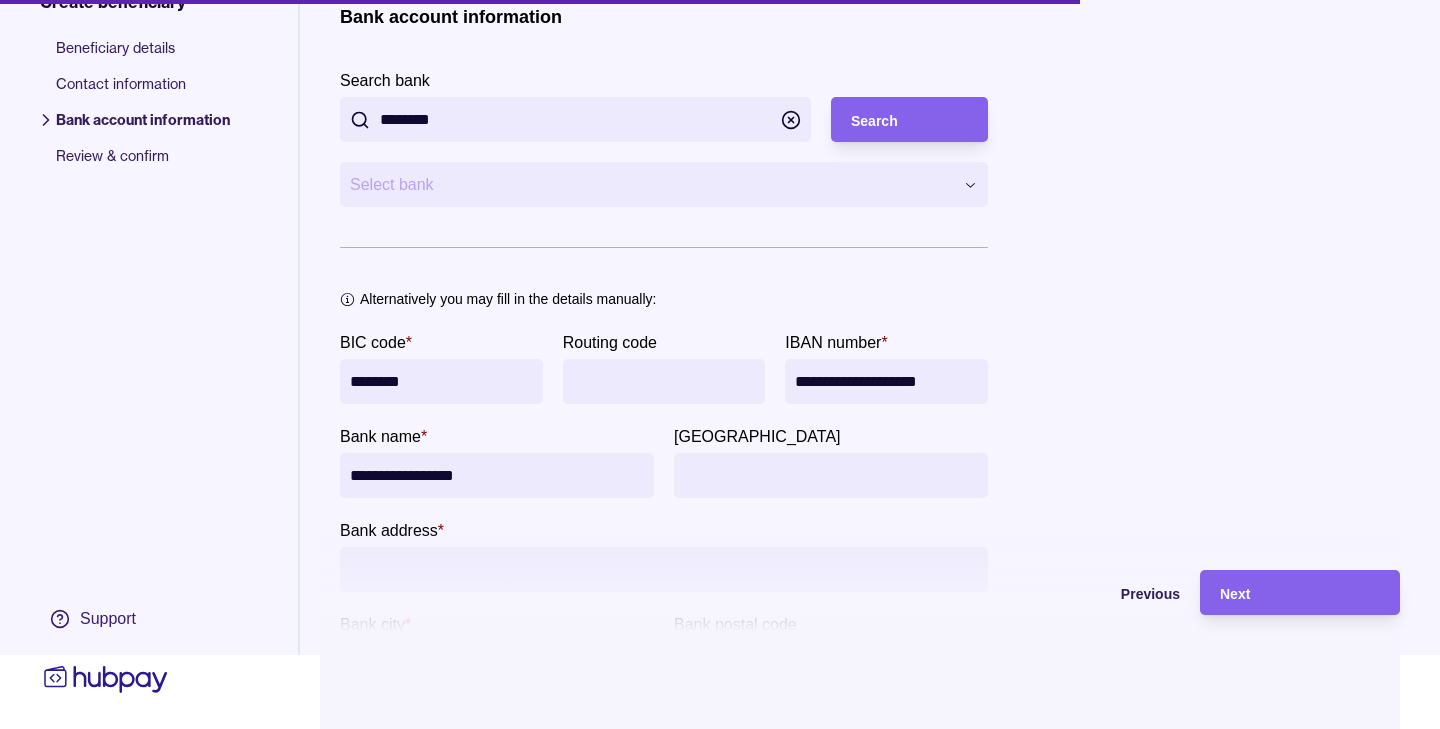 click on "********" at bounding box center (575, 119) 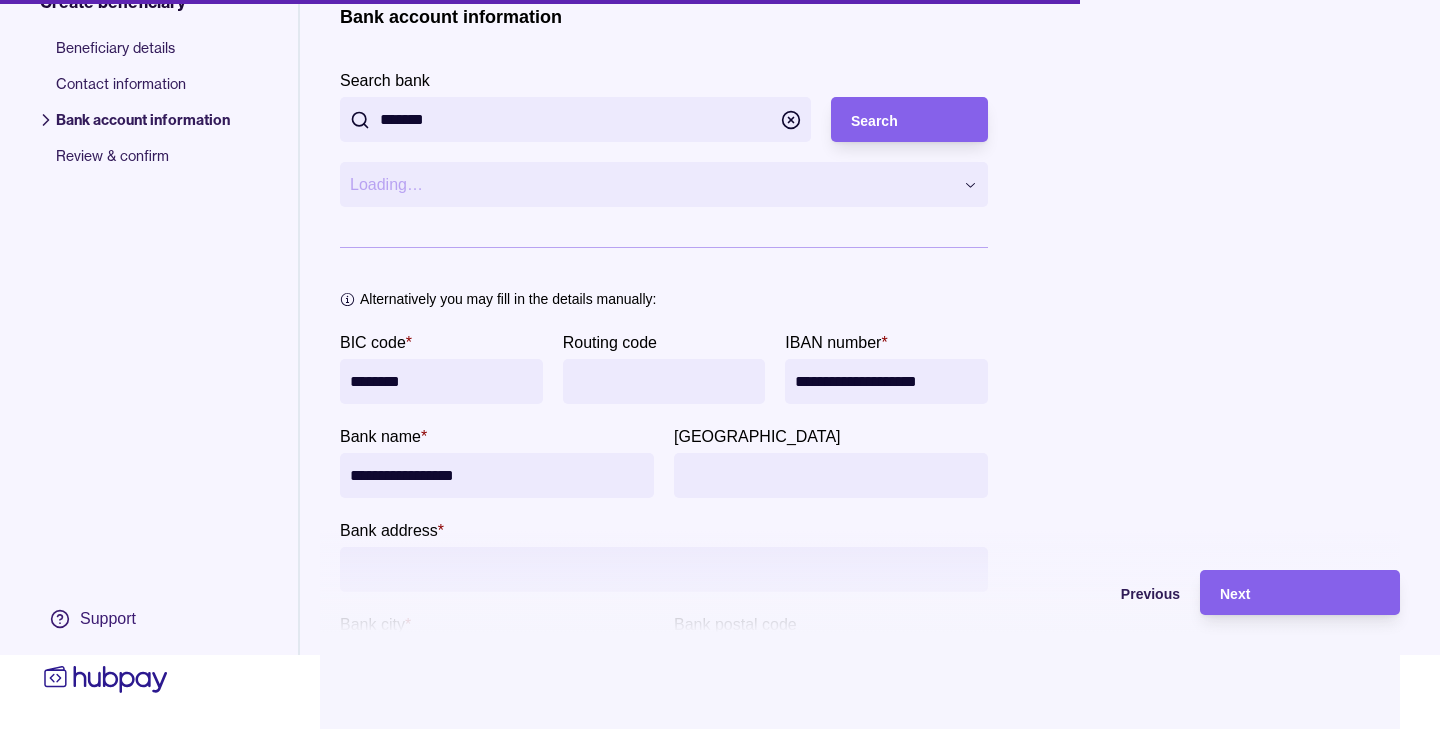 type on "********" 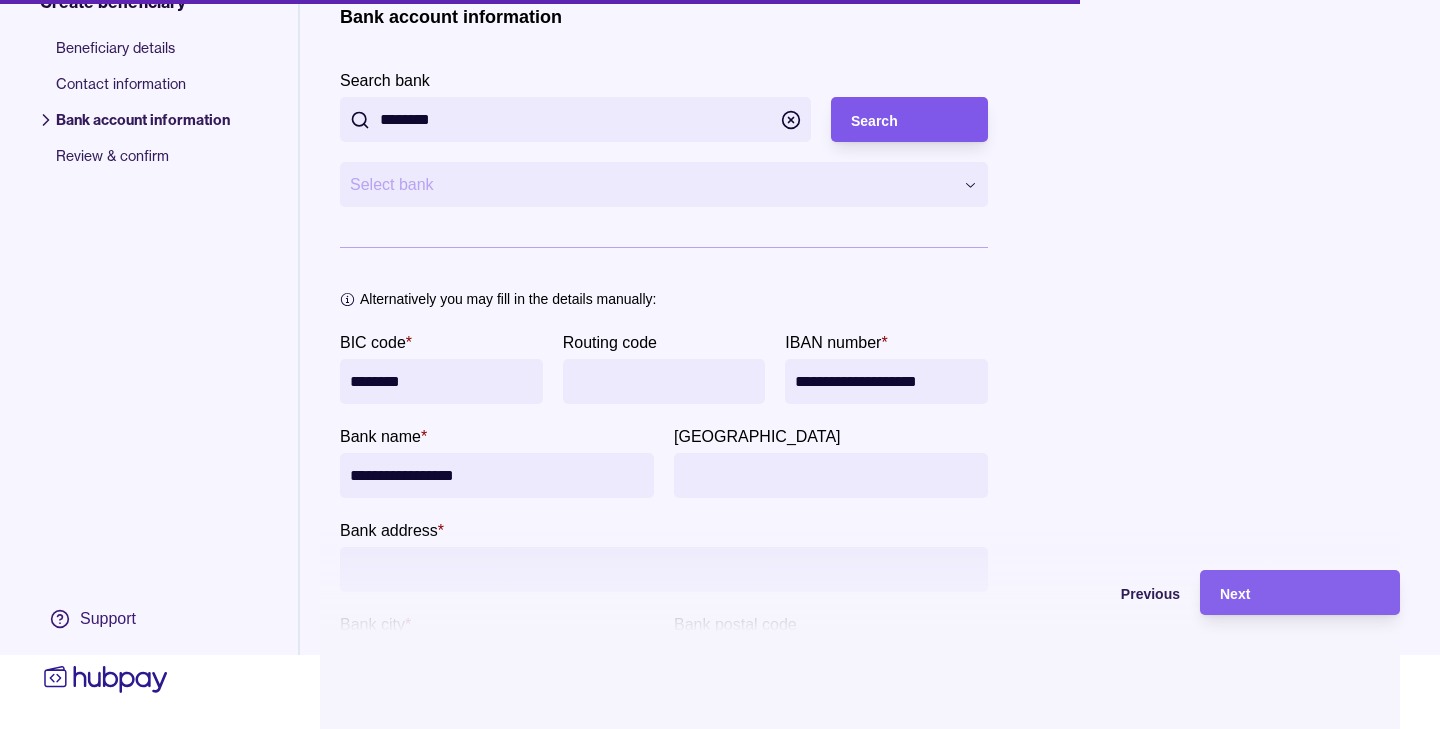 click on "Search" at bounding box center [909, 120] 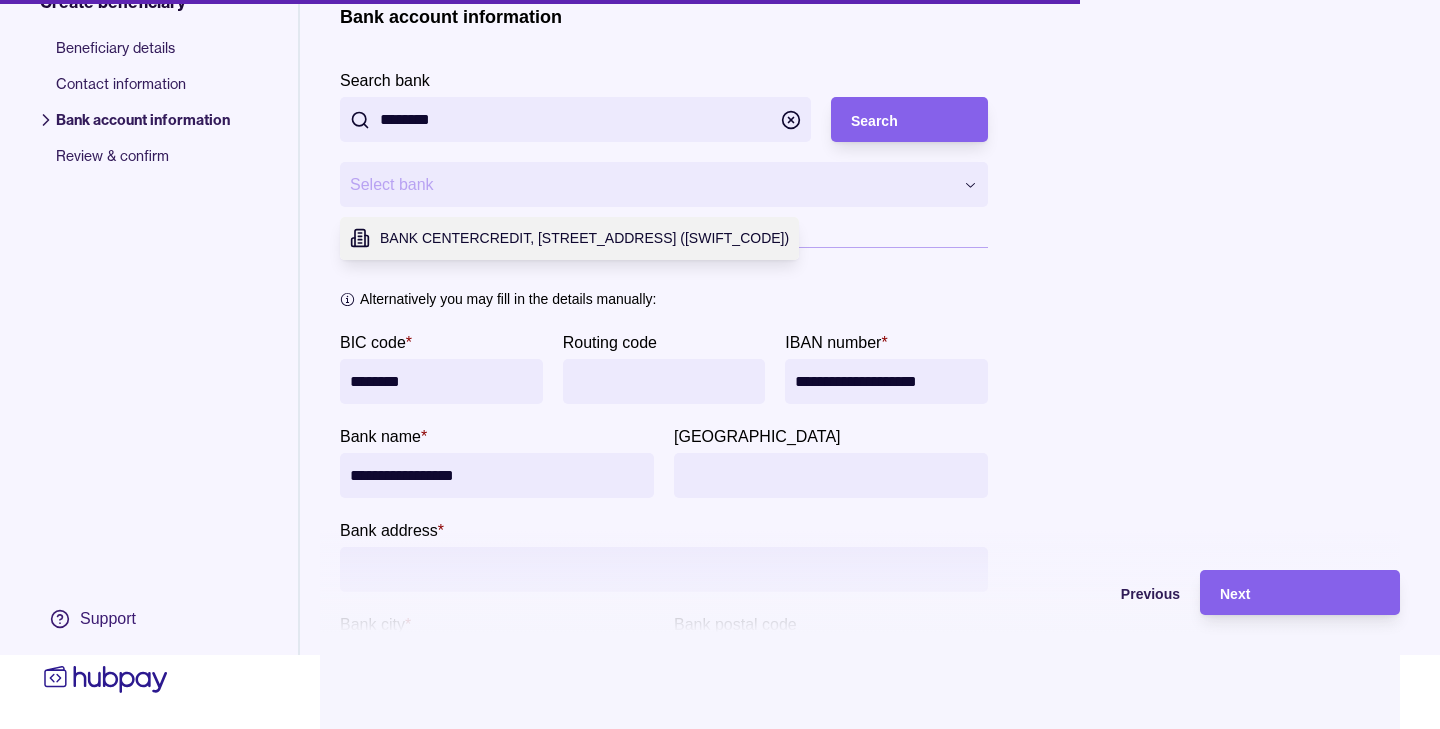 click on "**********" at bounding box center (720, 290) 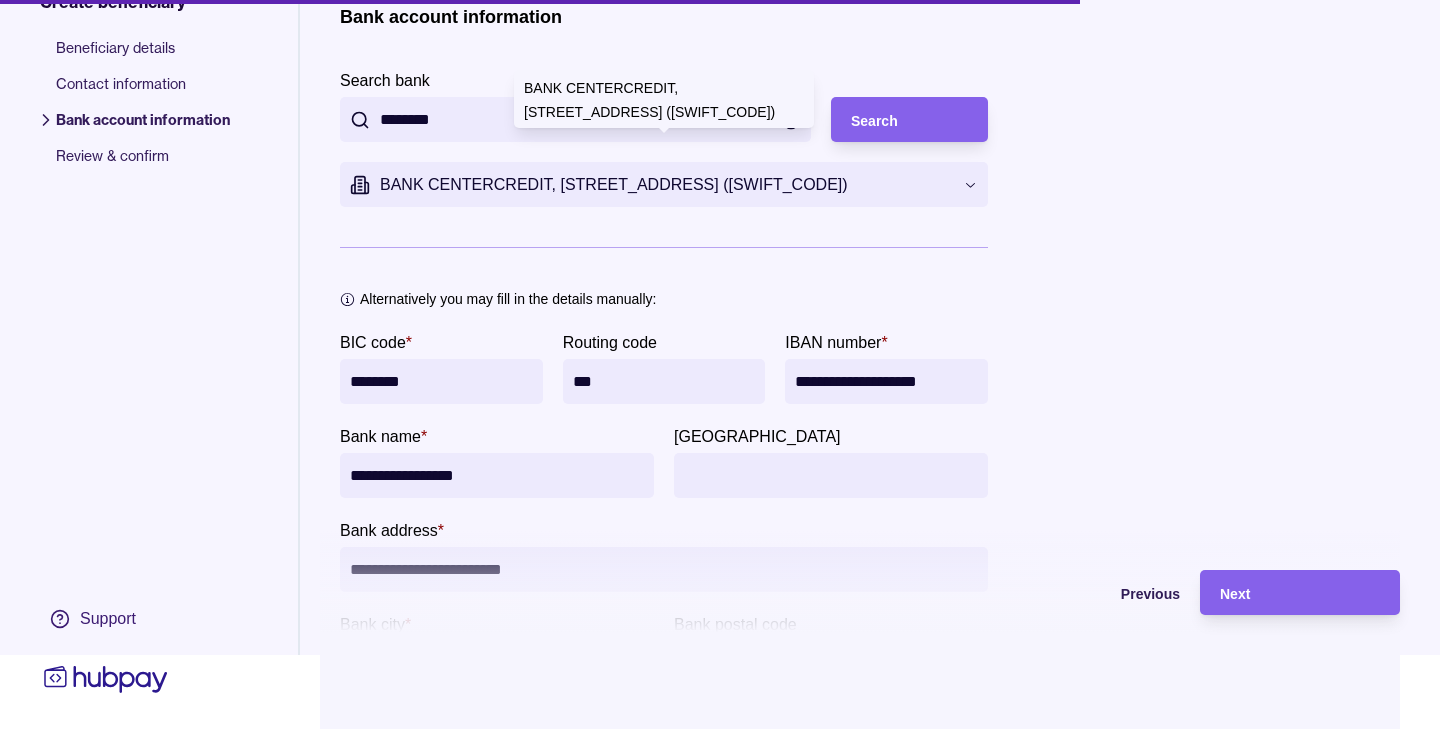 type on "**********" 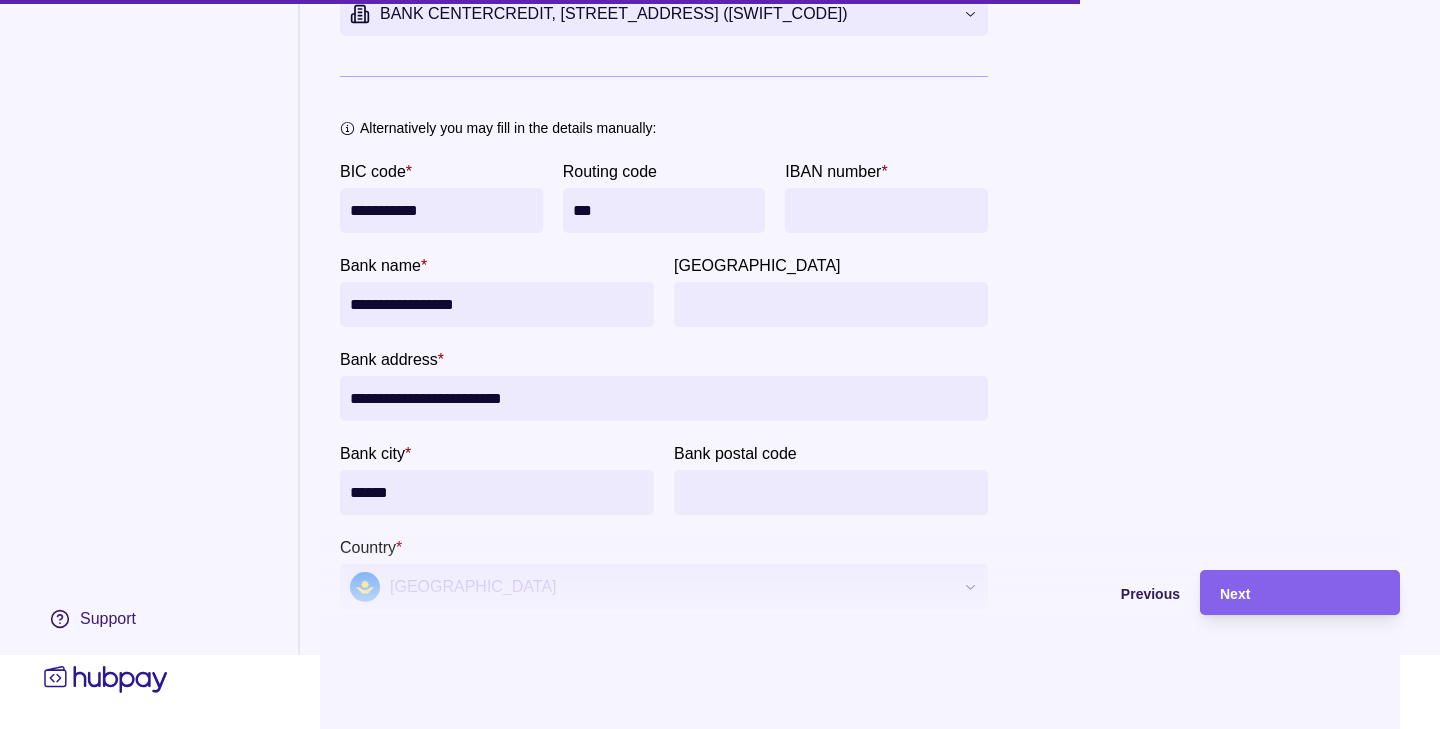 scroll, scrollTop: 293, scrollLeft: 0, axis: vertical 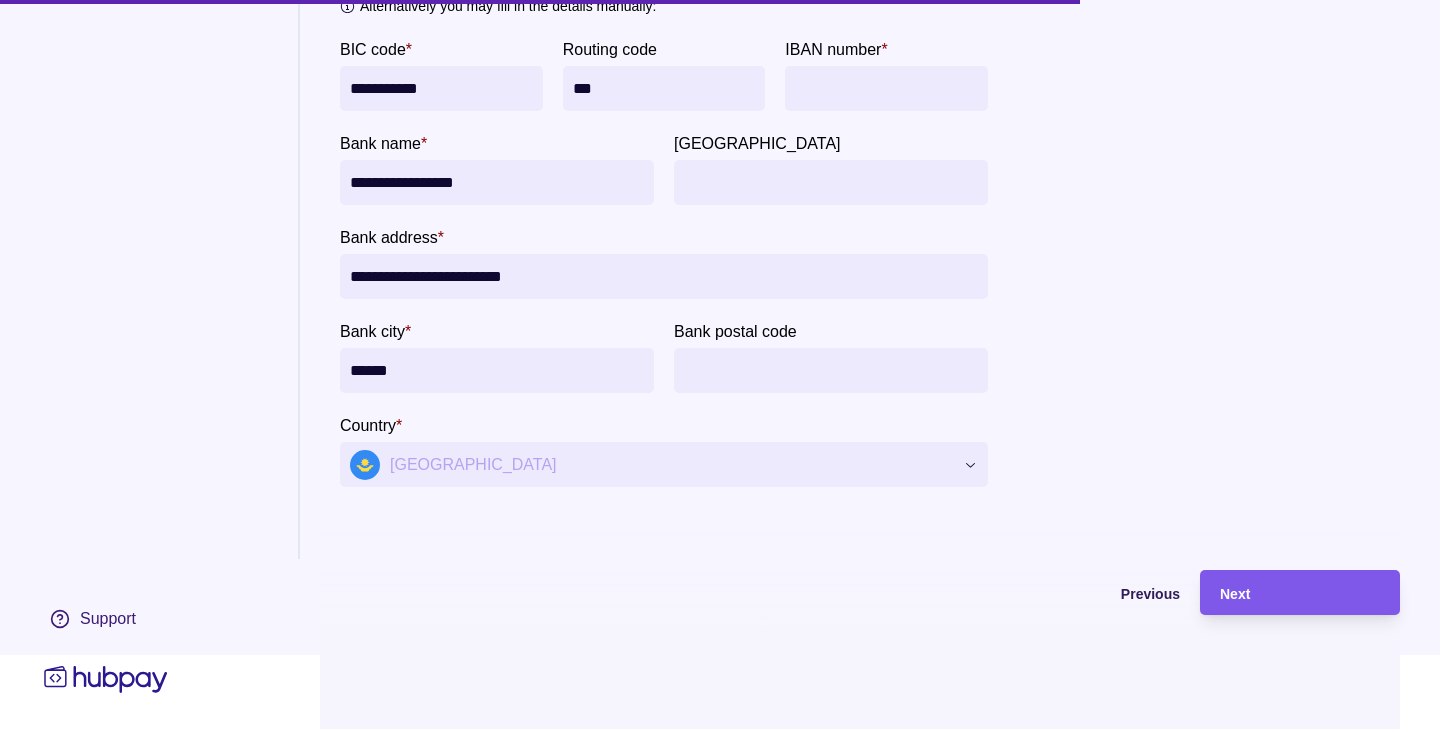 click on "Next" at bounding box center (1300, 593) 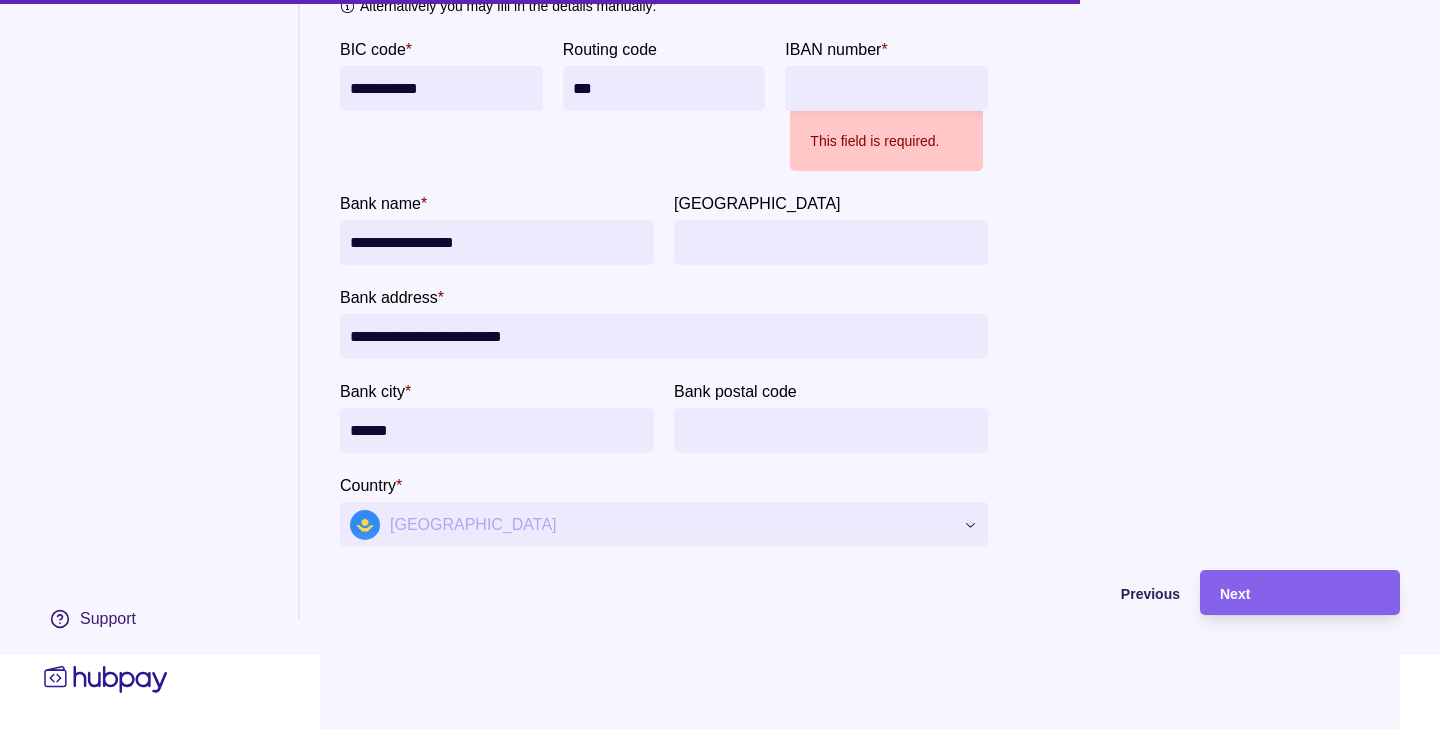 click on "IBAN number  *" at bounding box center (886, 88) 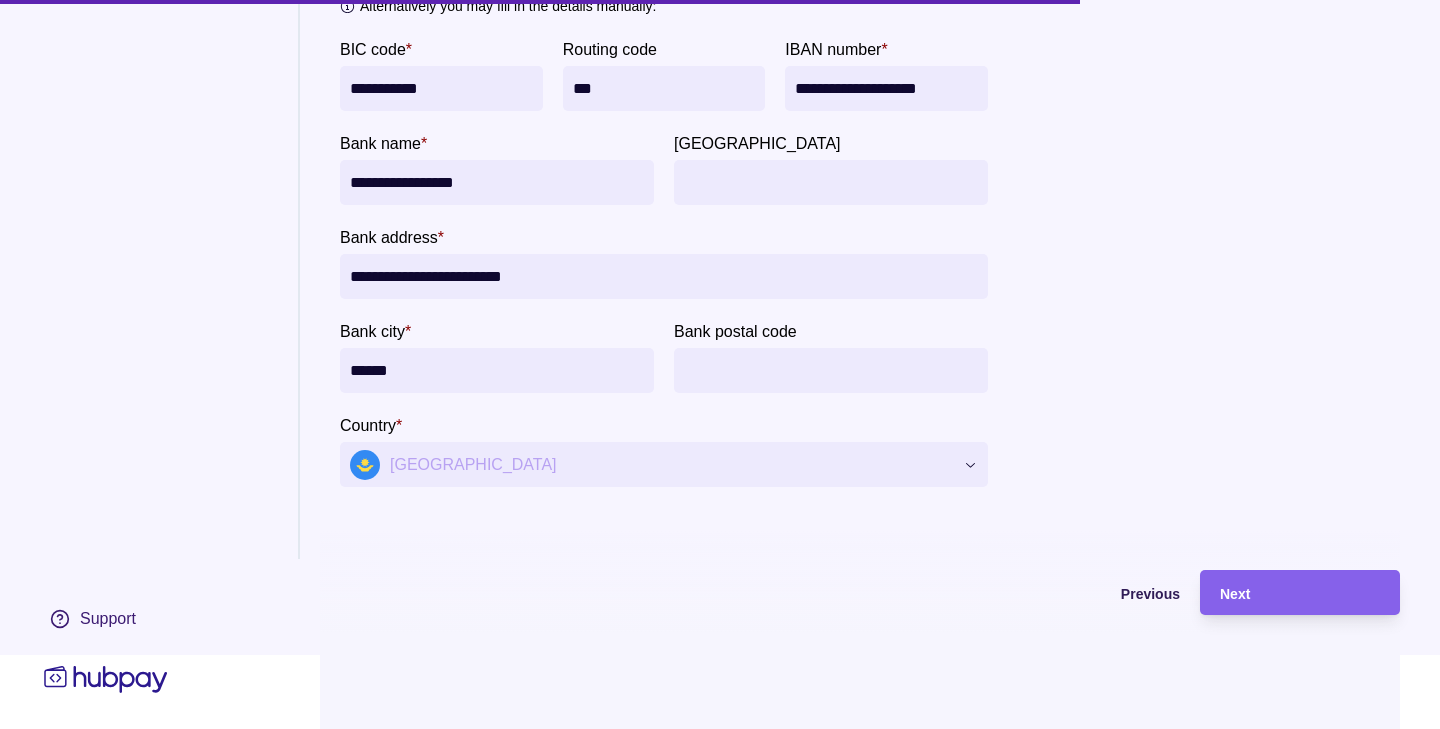 type on "**********" 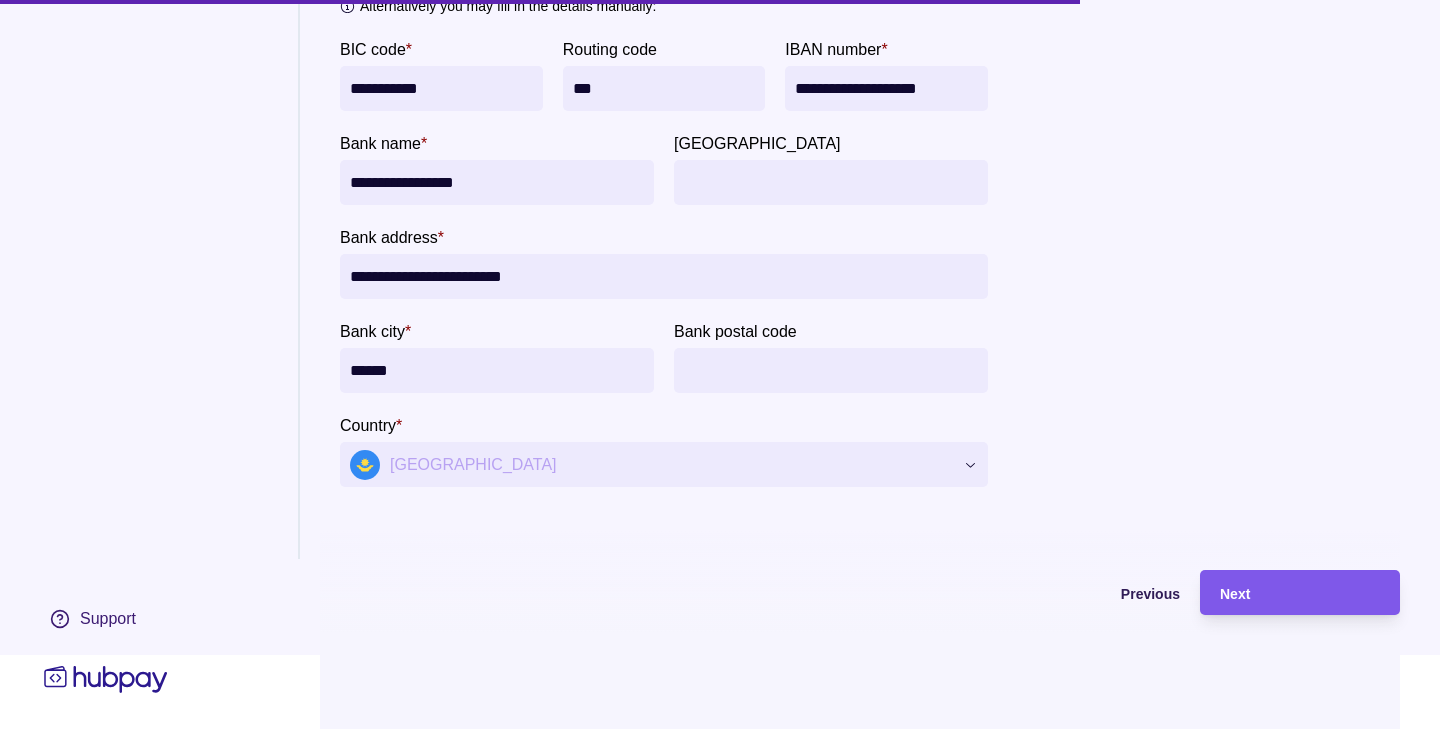 click on "Next" at bounding box center [1300, 593] 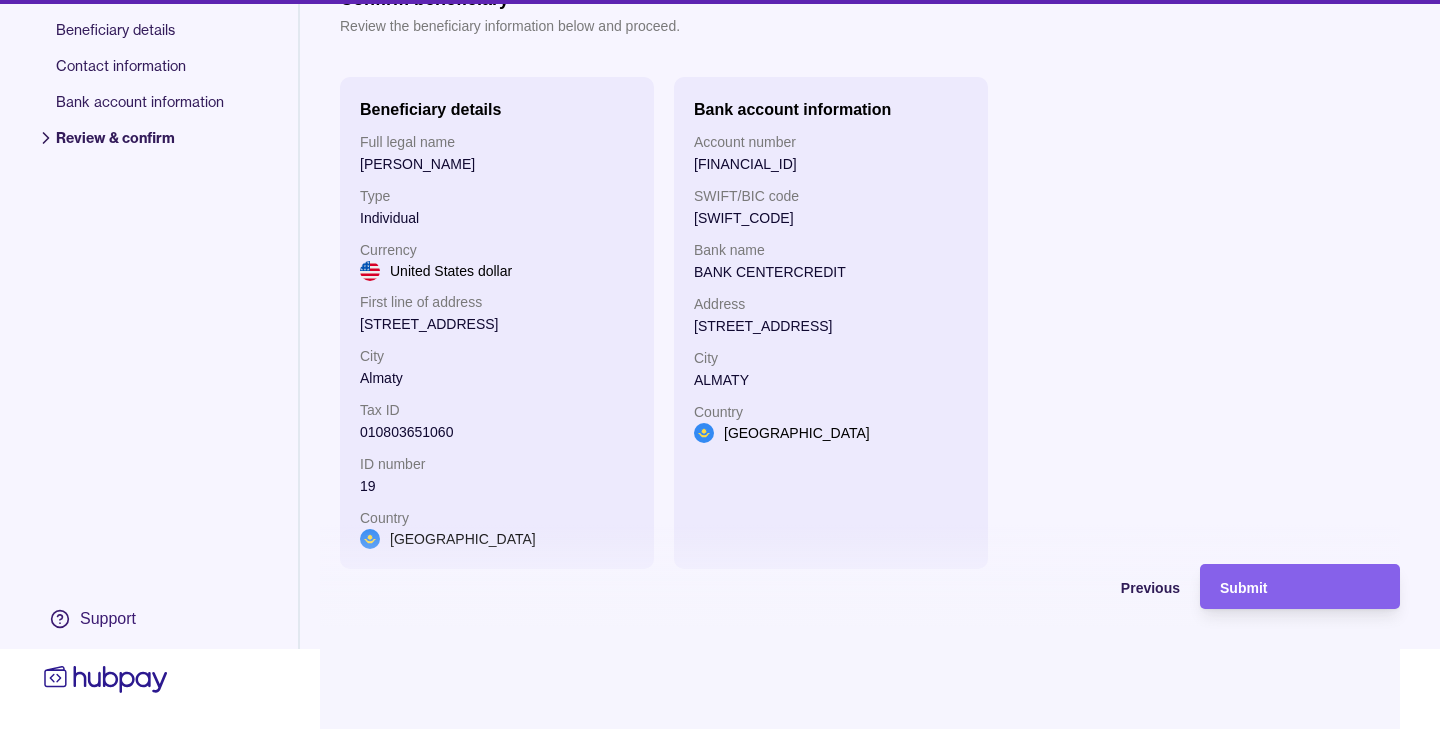 scroll, scrollTop: 24, scrollLeft: 0, axis: vertical 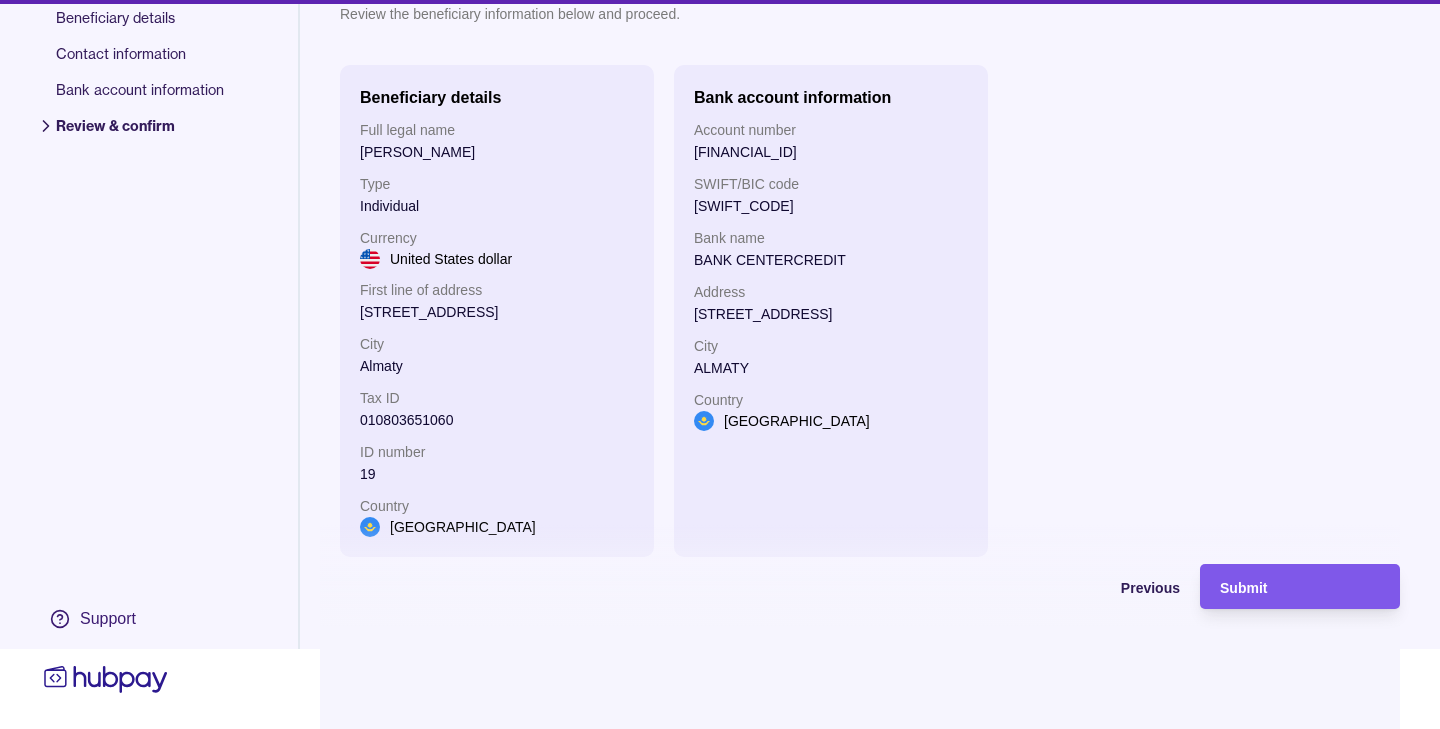 click on "Submit" at bounding box center (1243, 588) 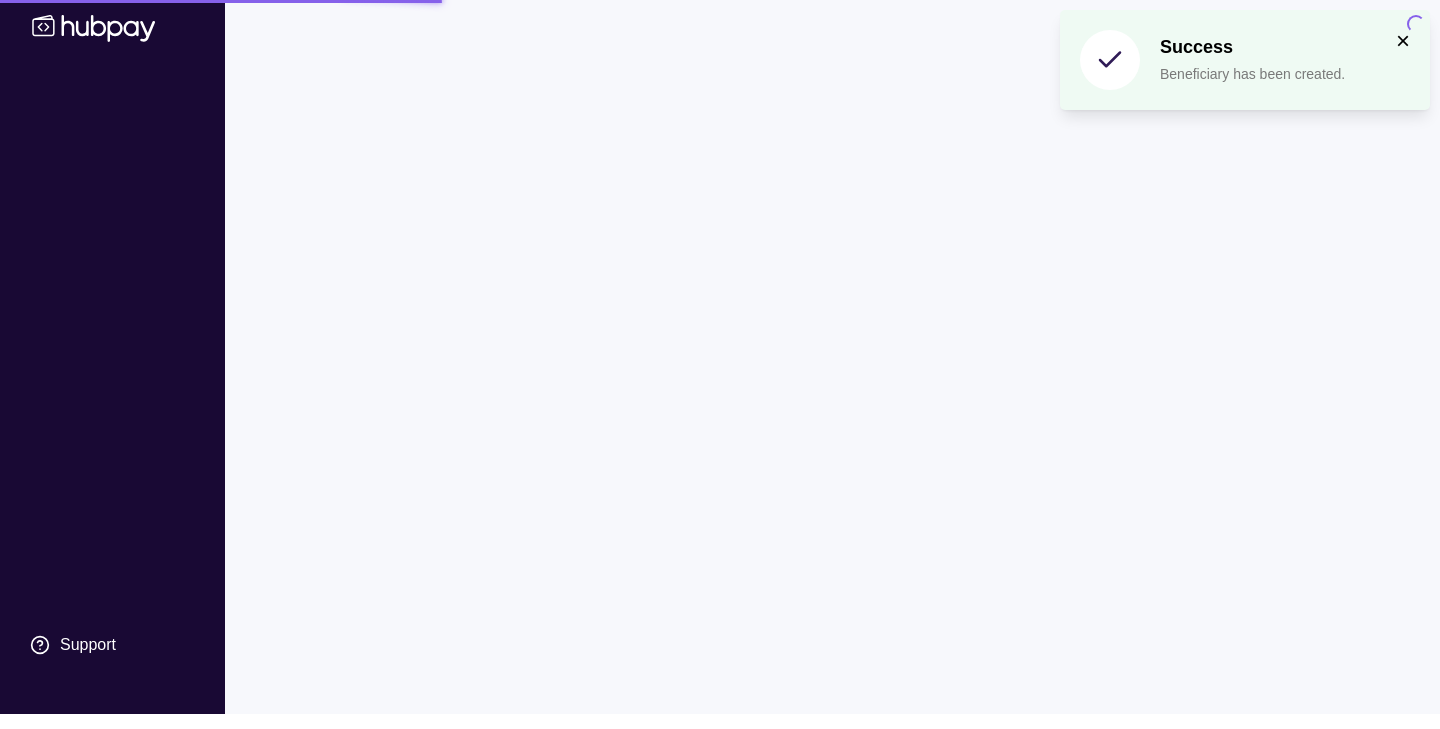 scroll, scrollTop: 0, scrollLeft: 0, axis: both 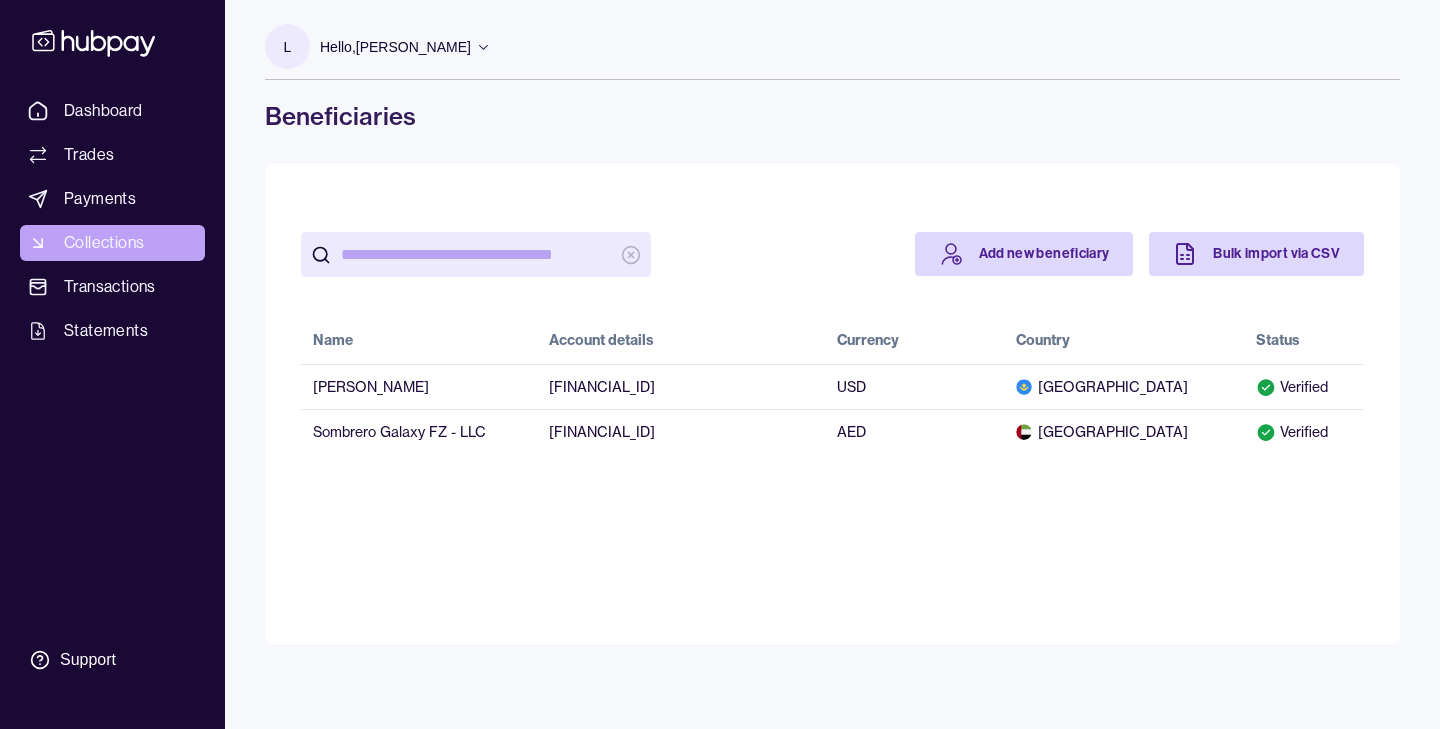 click on "Collections" at bounding box center [112, 243] 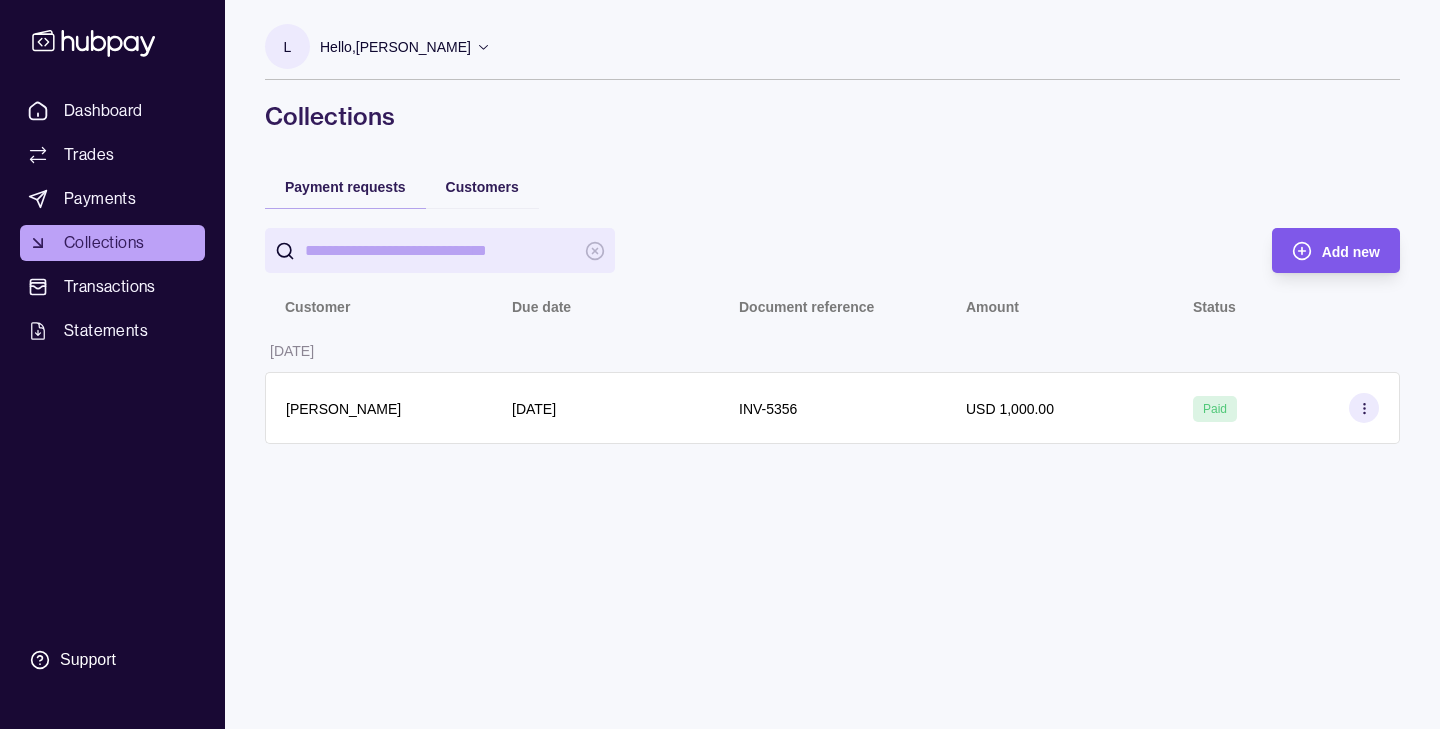 click on "Add new" at bounding box center (1321, 250) 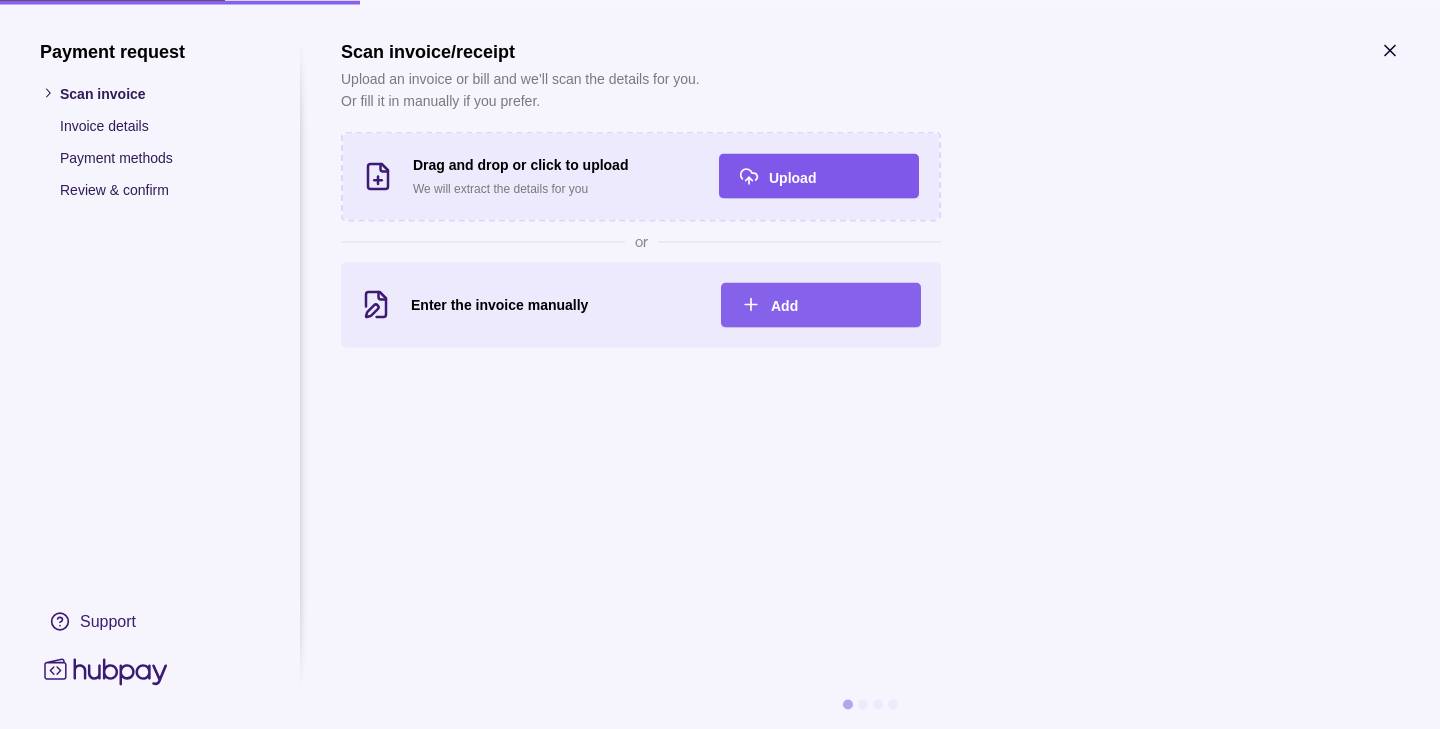 click on "Upload" at bounding box center (792, 177) 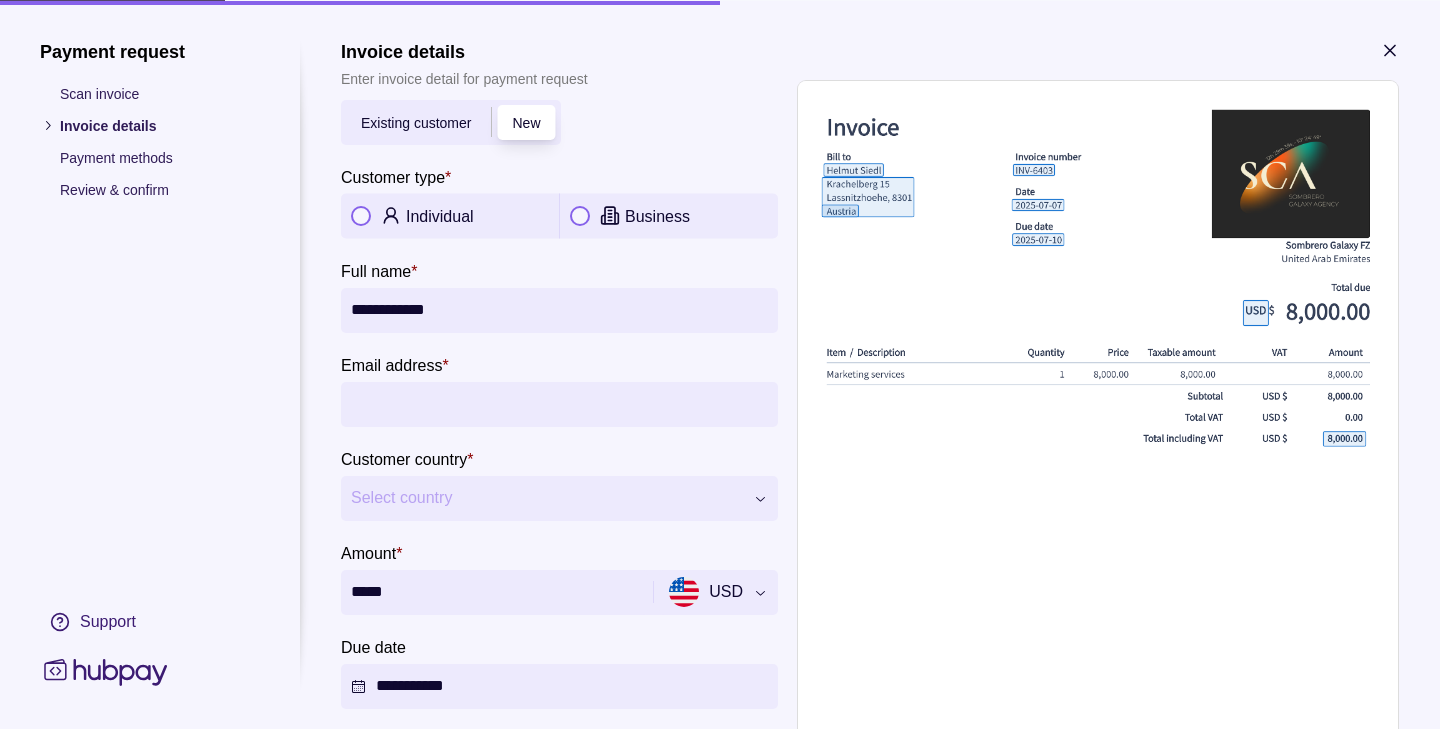 click at bounding box center (361, 216) 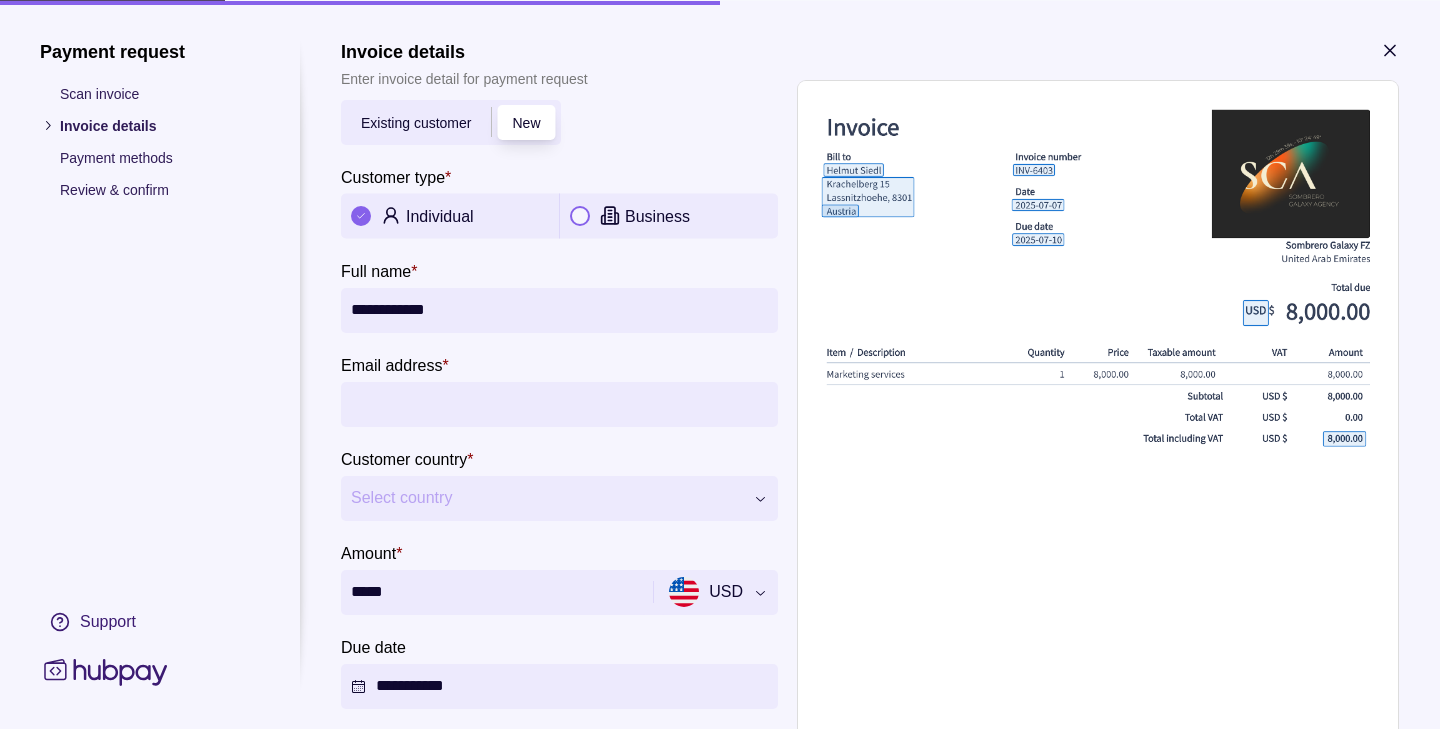 scroll, scrollTop: 11, scrollLeft: 0, axis: vertical 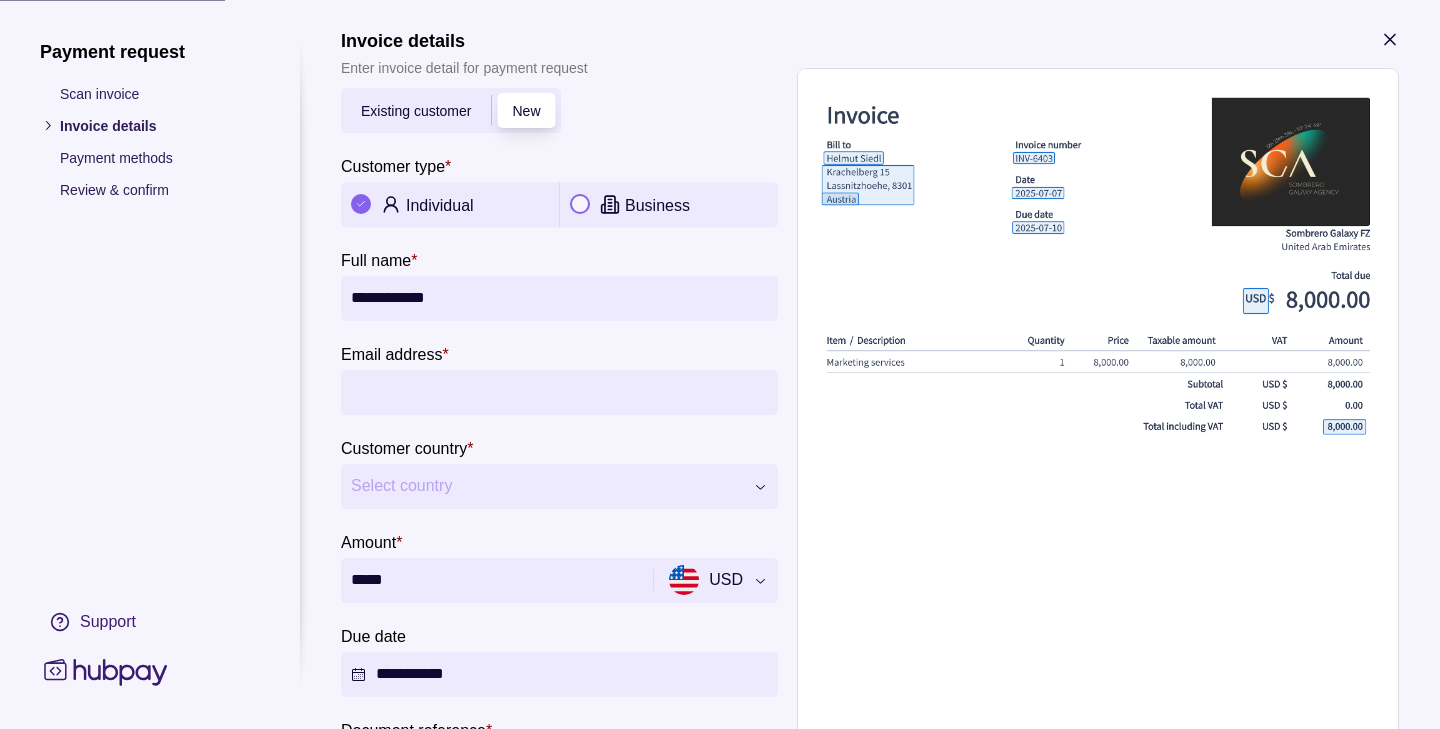 click on "Select country" at bounding box center [559, 486] 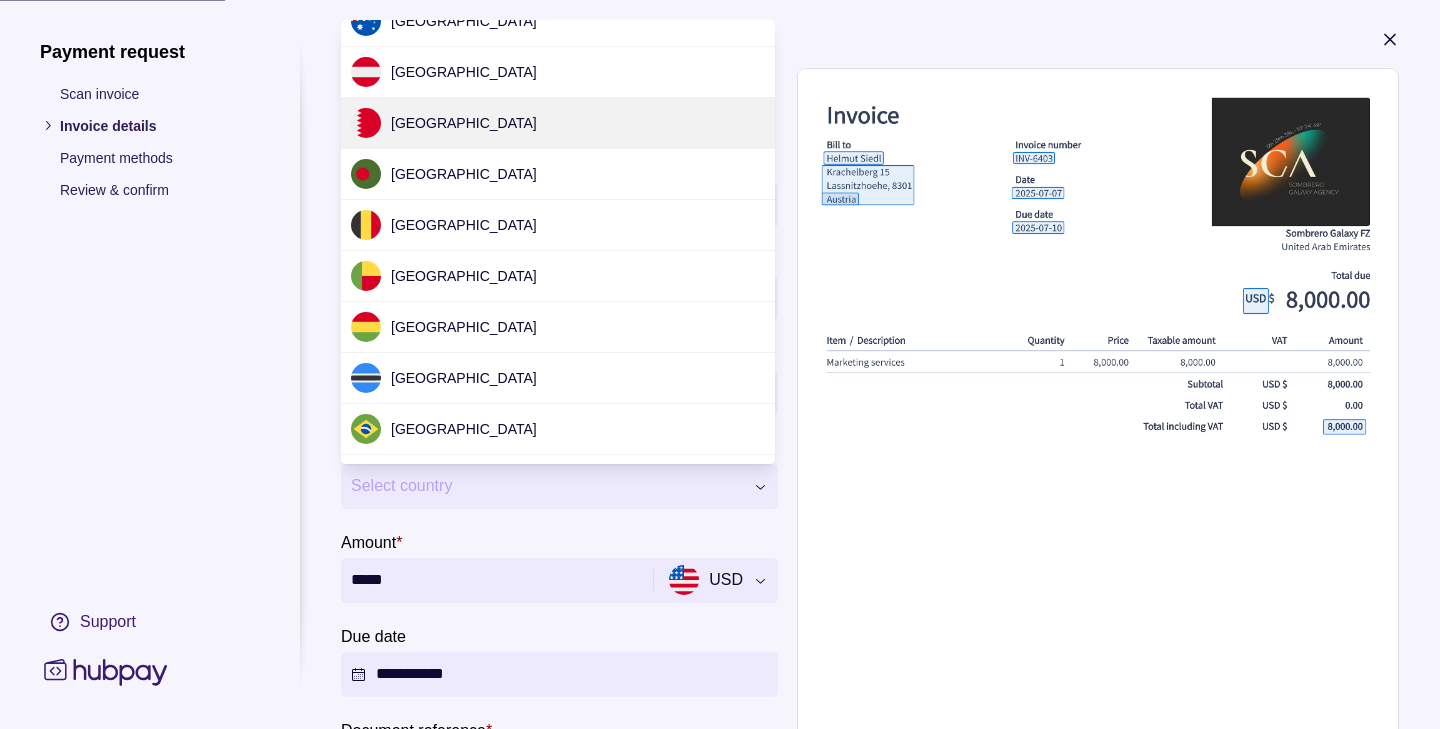 scroll, scrollTop: 0, scrollLeft: 0, axis: both 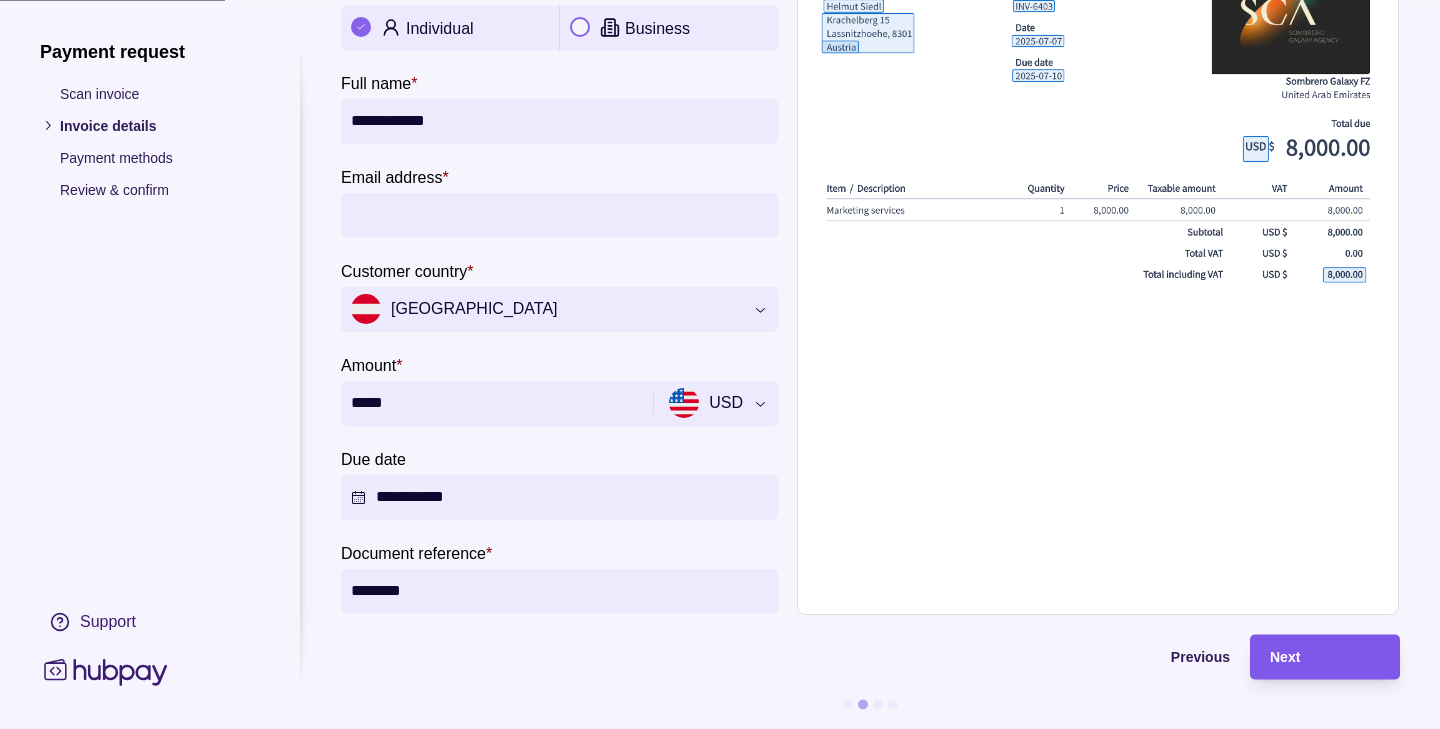click on "Next" at bounding box center (1325, 657) 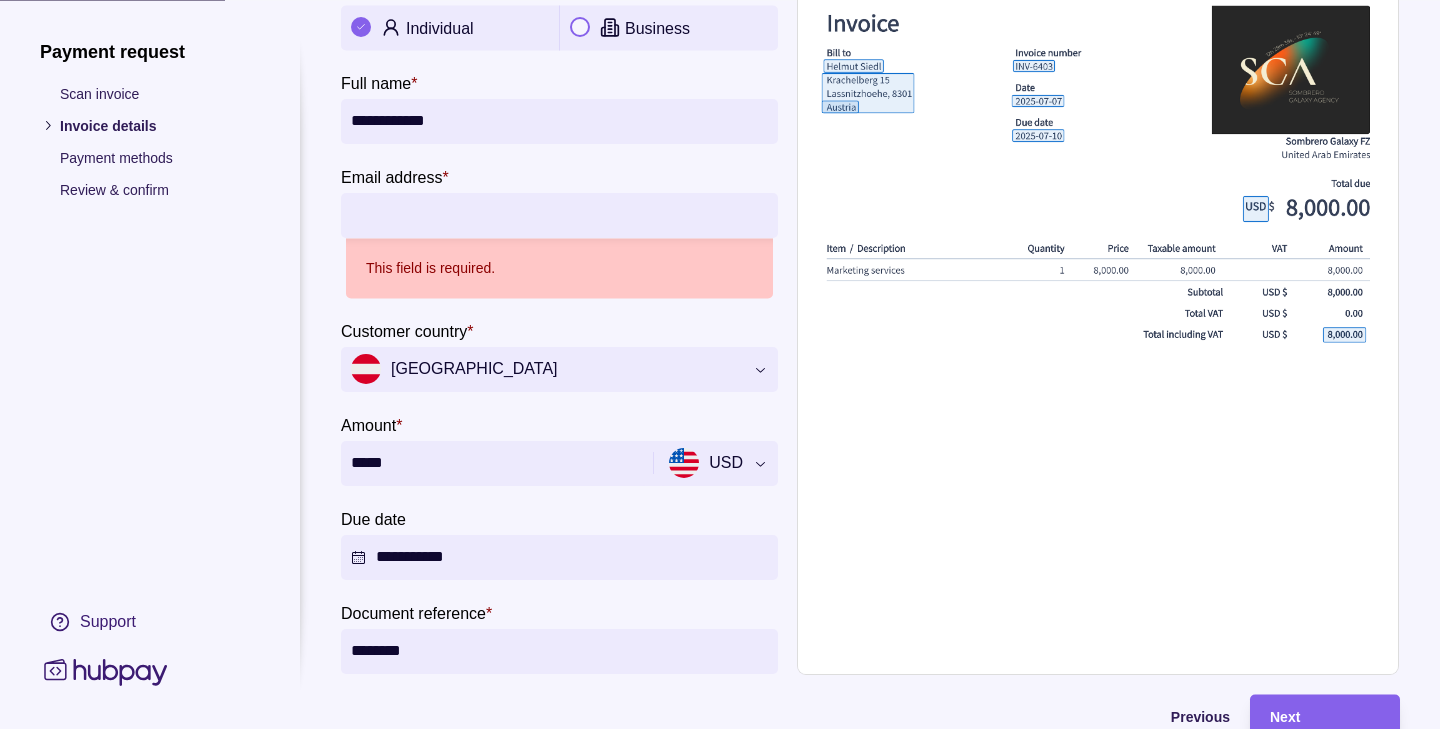 click on "Email address  *" at bounding box center [559, 215] 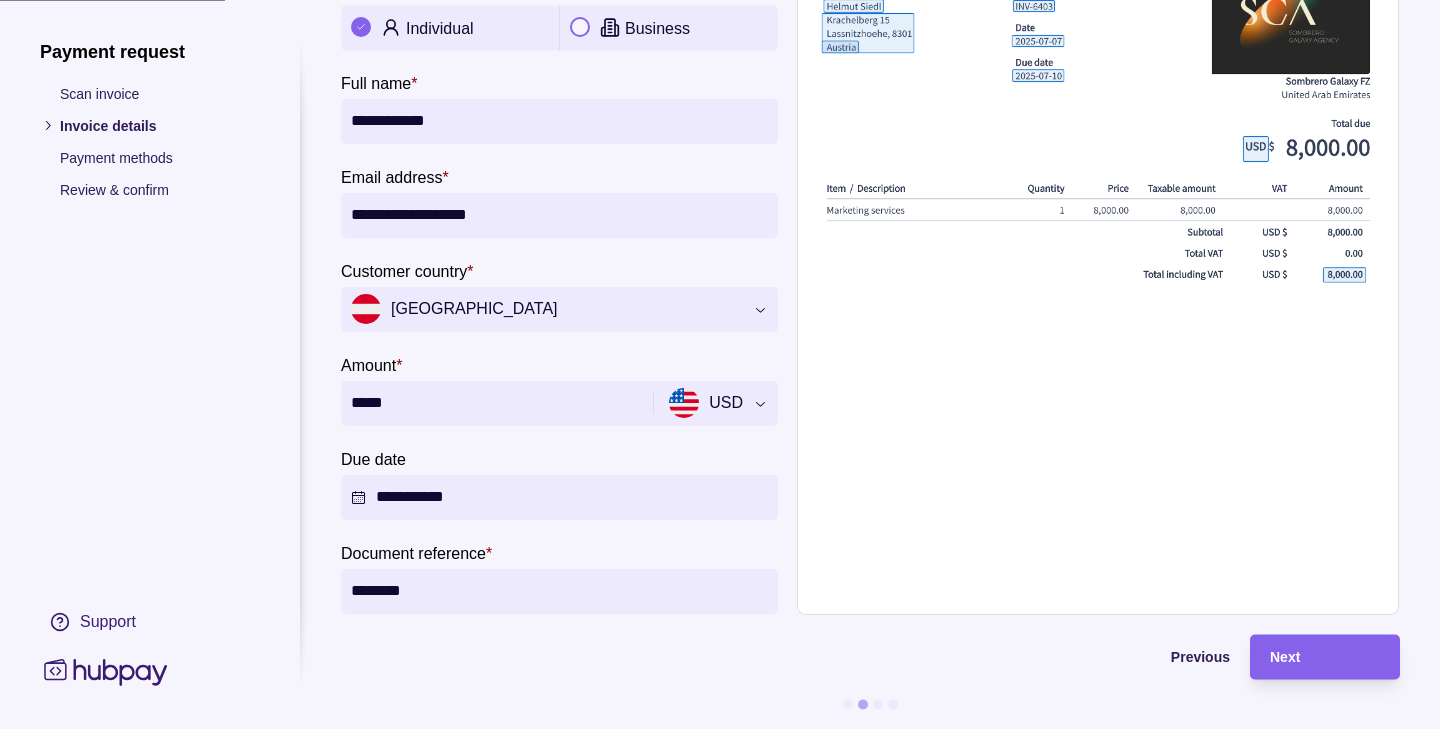 type on "**********" 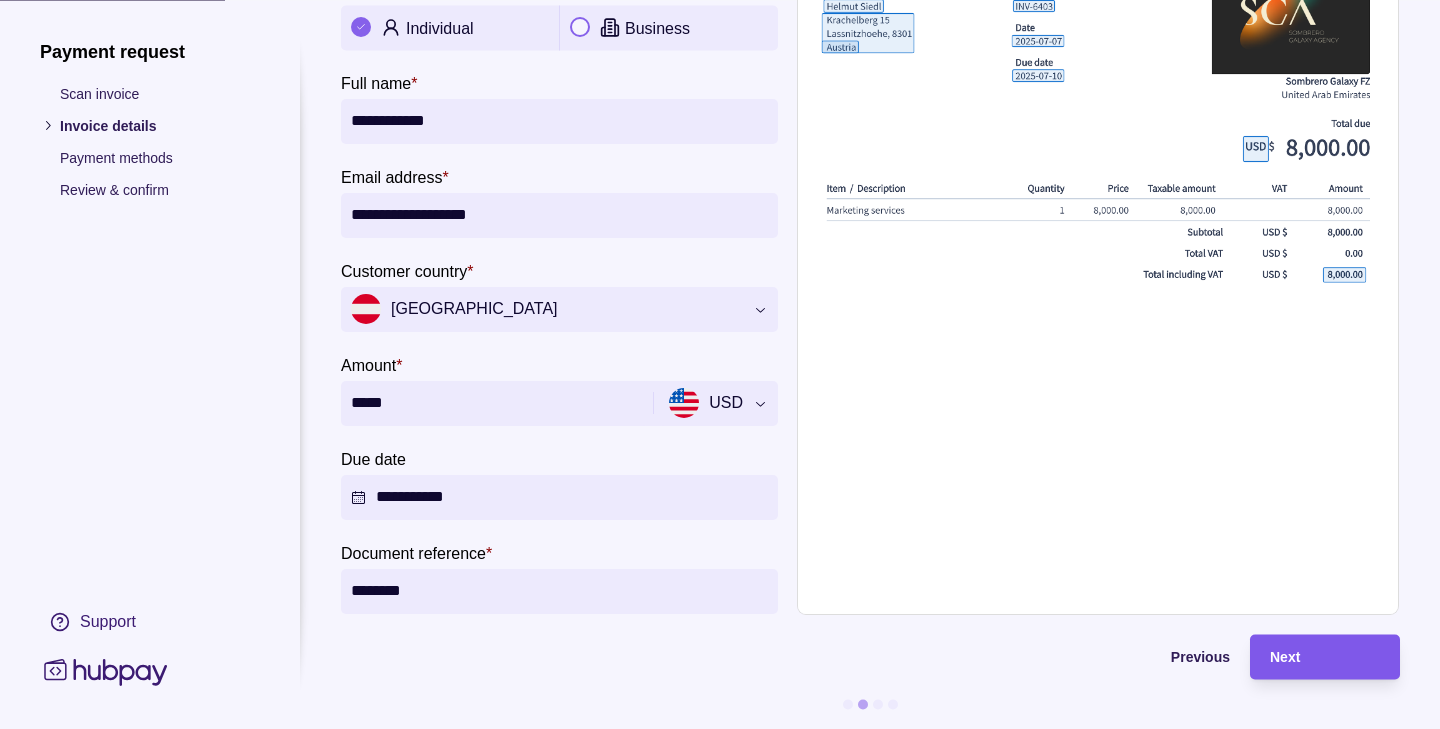 click on "Next" at bounding box center (1325, 657) 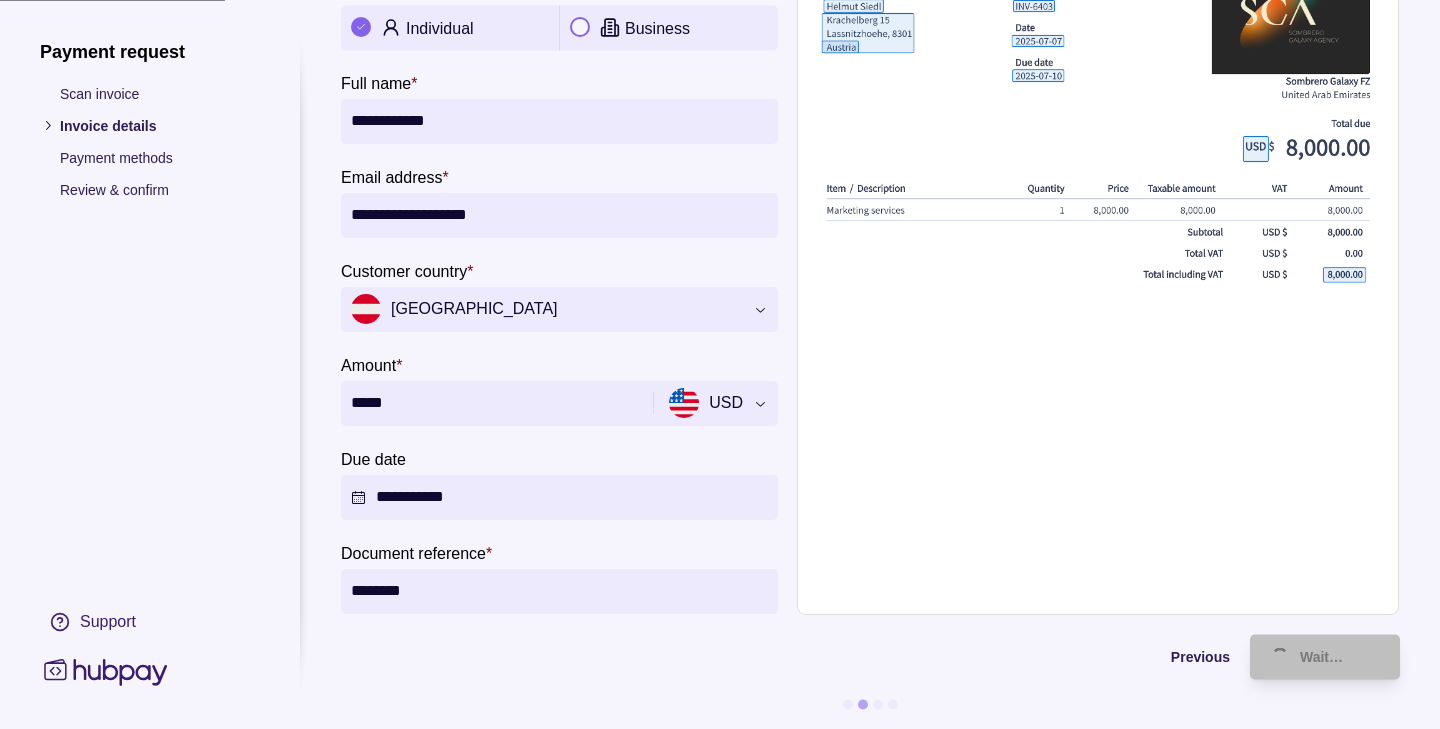 scroll, scrollTop: 0, scrollLeft: 0, axis: both 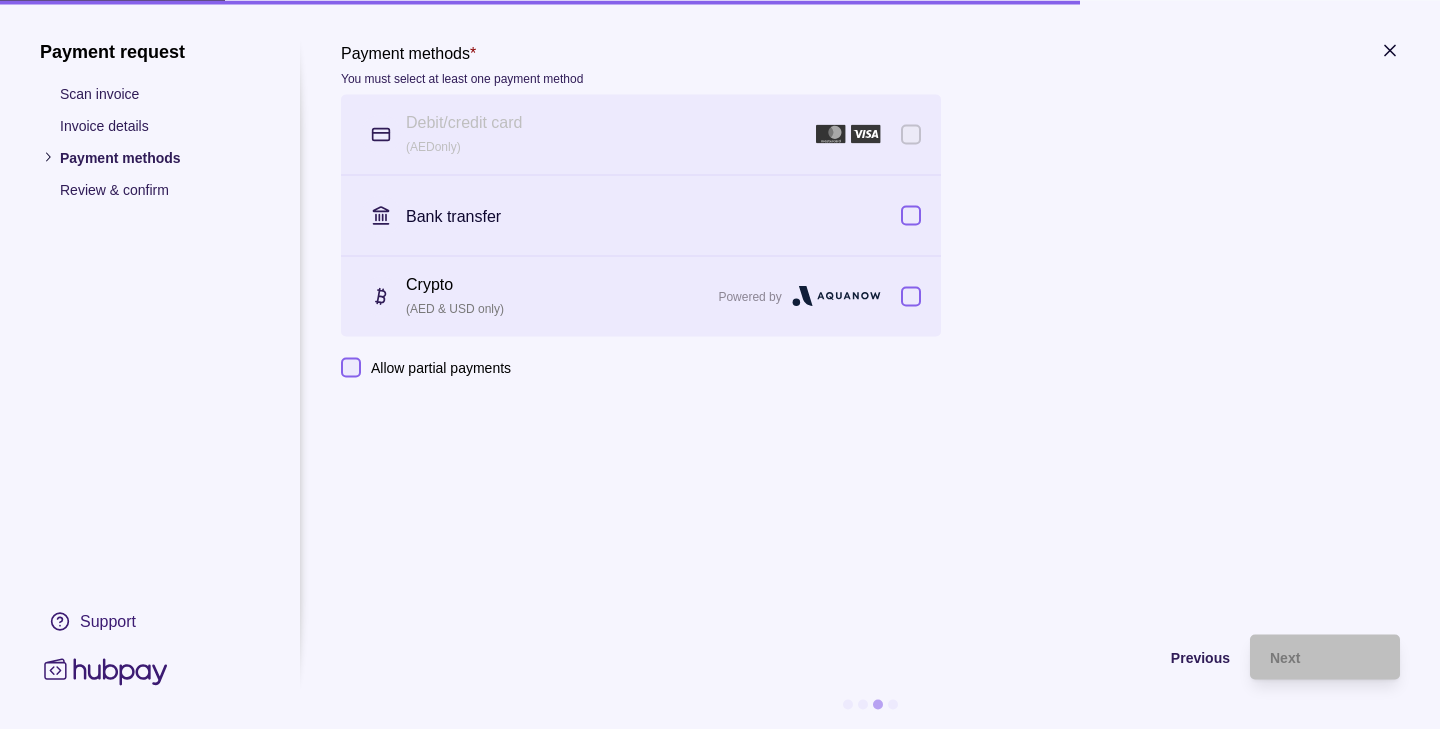 click at bounding box center [911, 296] 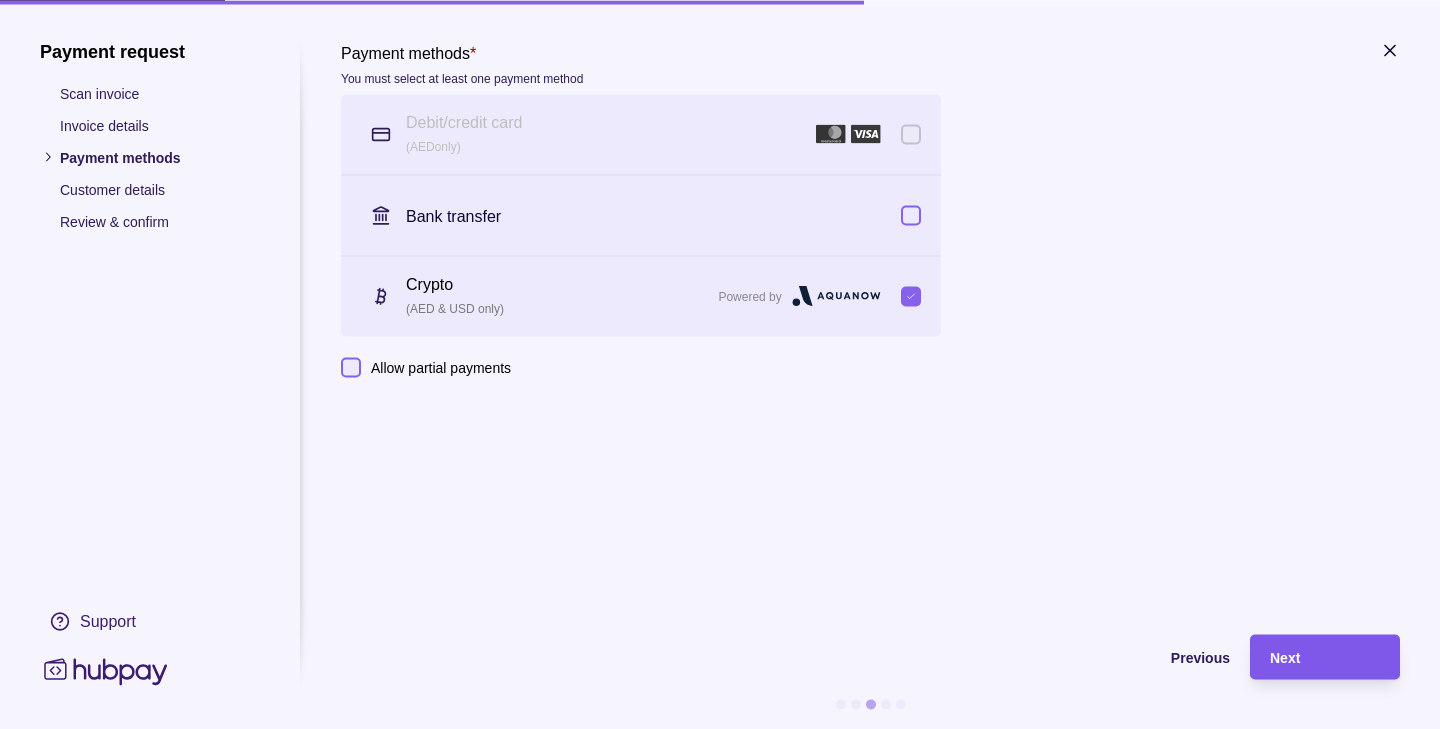 click on "Next" at bounding box center (1310, 656) 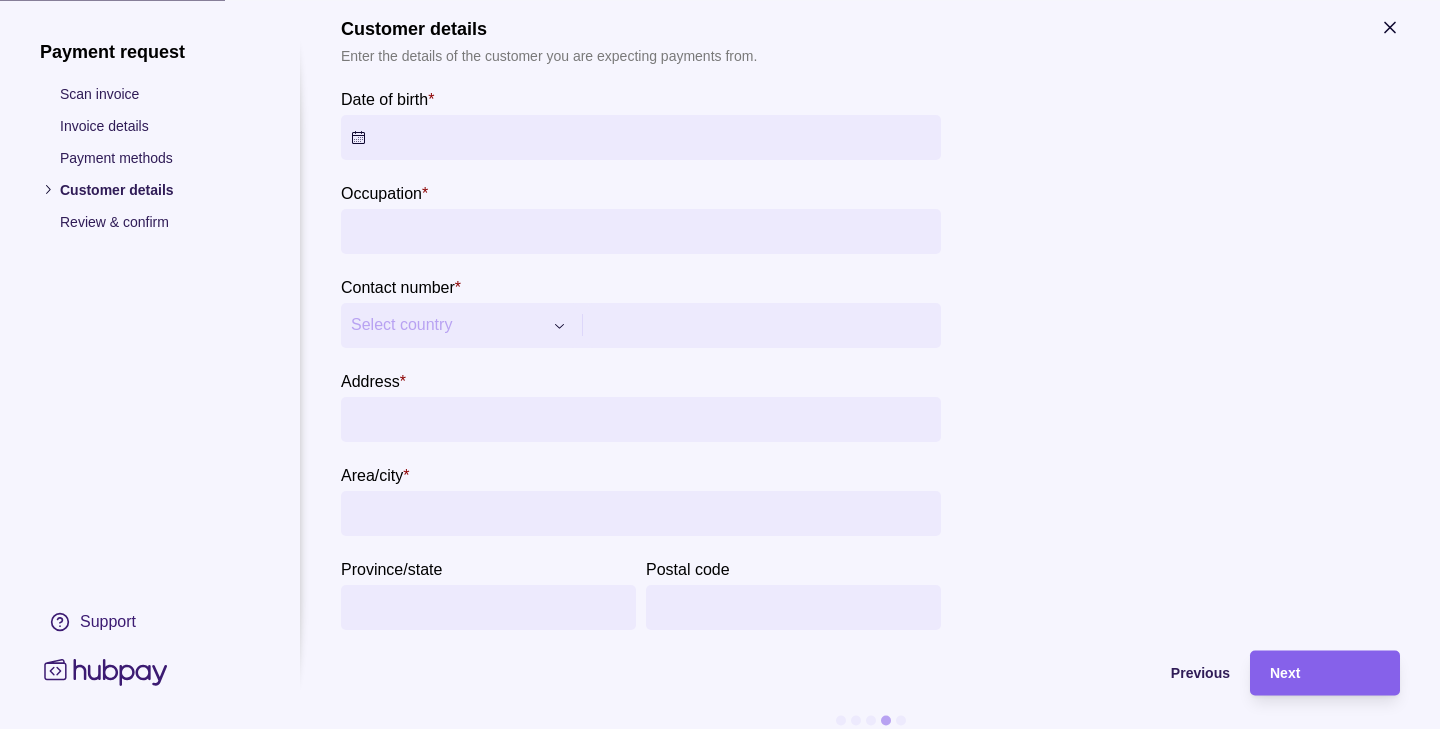 scroll, scrollTop: 39, scrollLeft: 0, axis: vertical 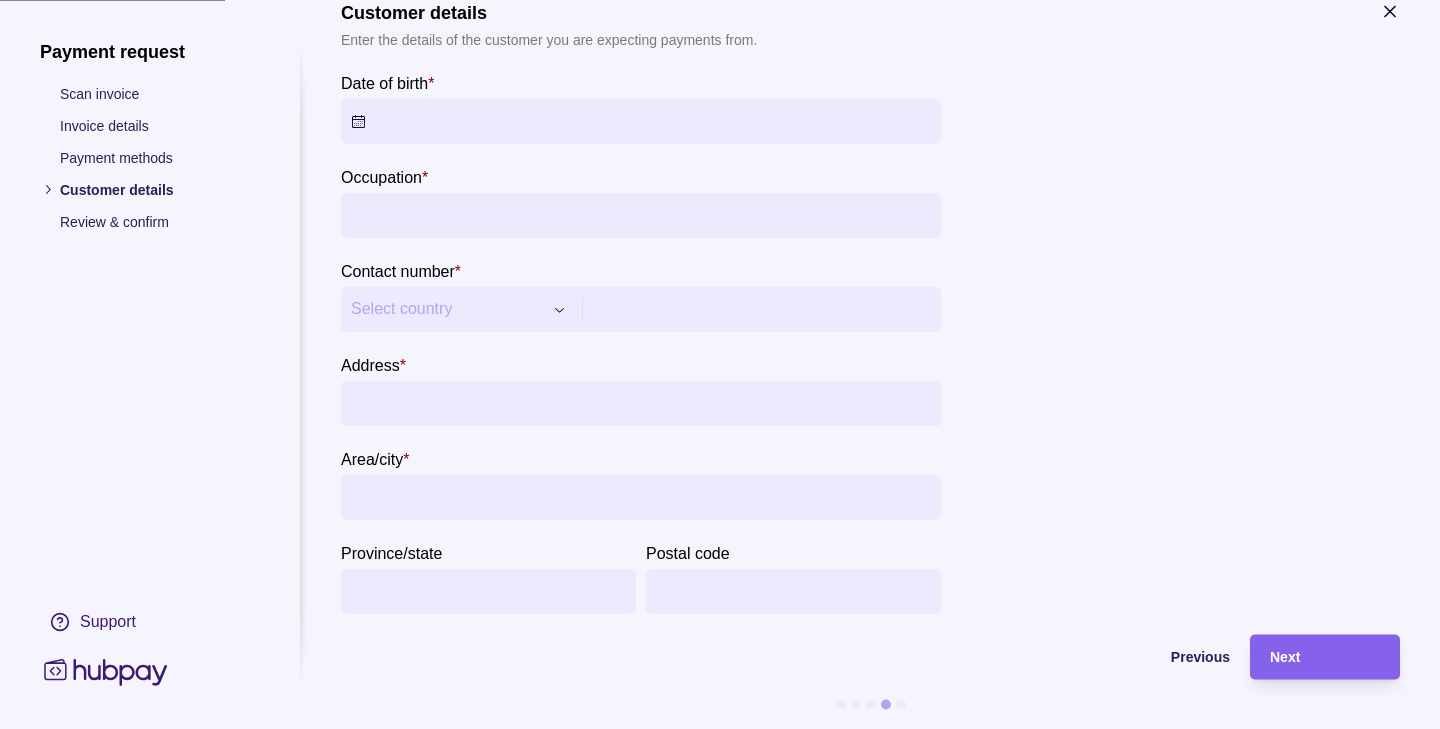 click on "**********" at bounding box center (641, 295) 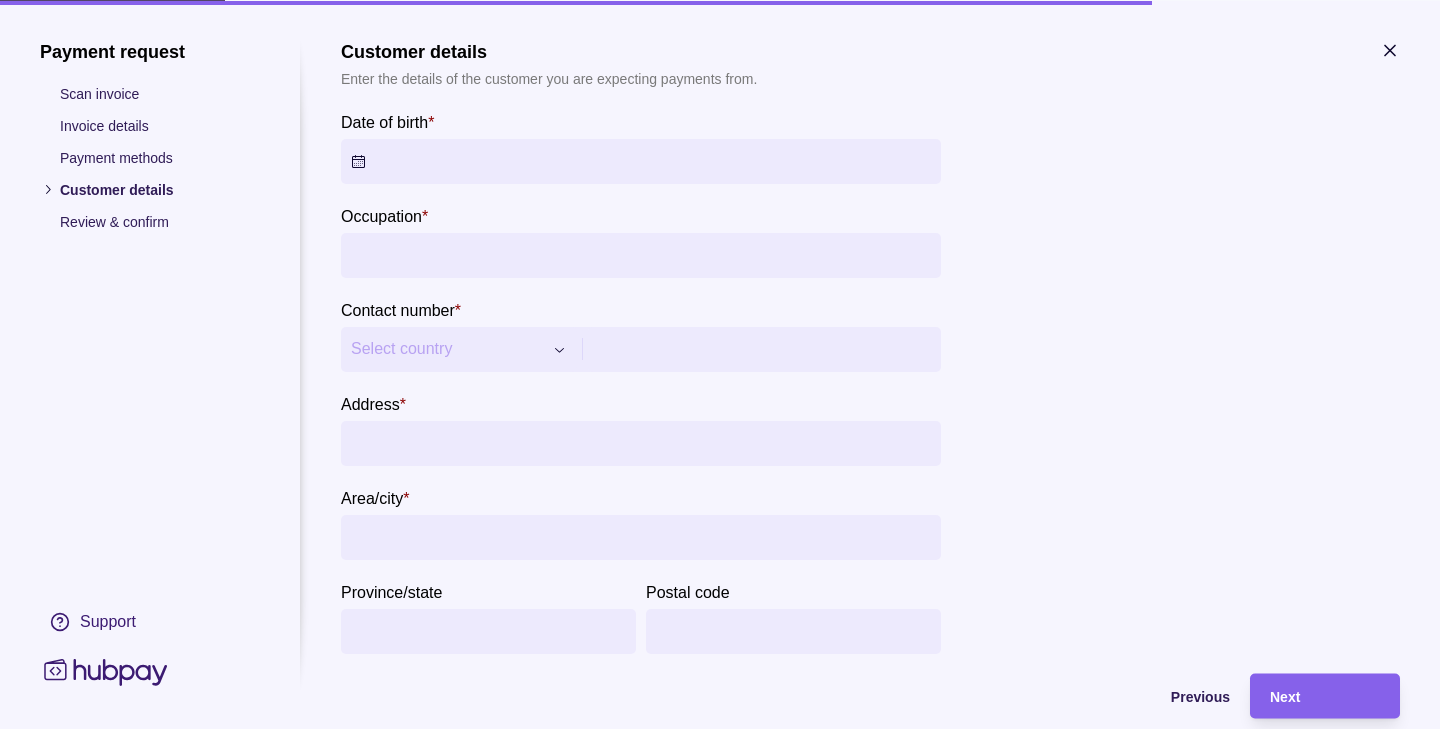 scroll, scrollTop: 19, scrollLeft: 0, axis: vertical 